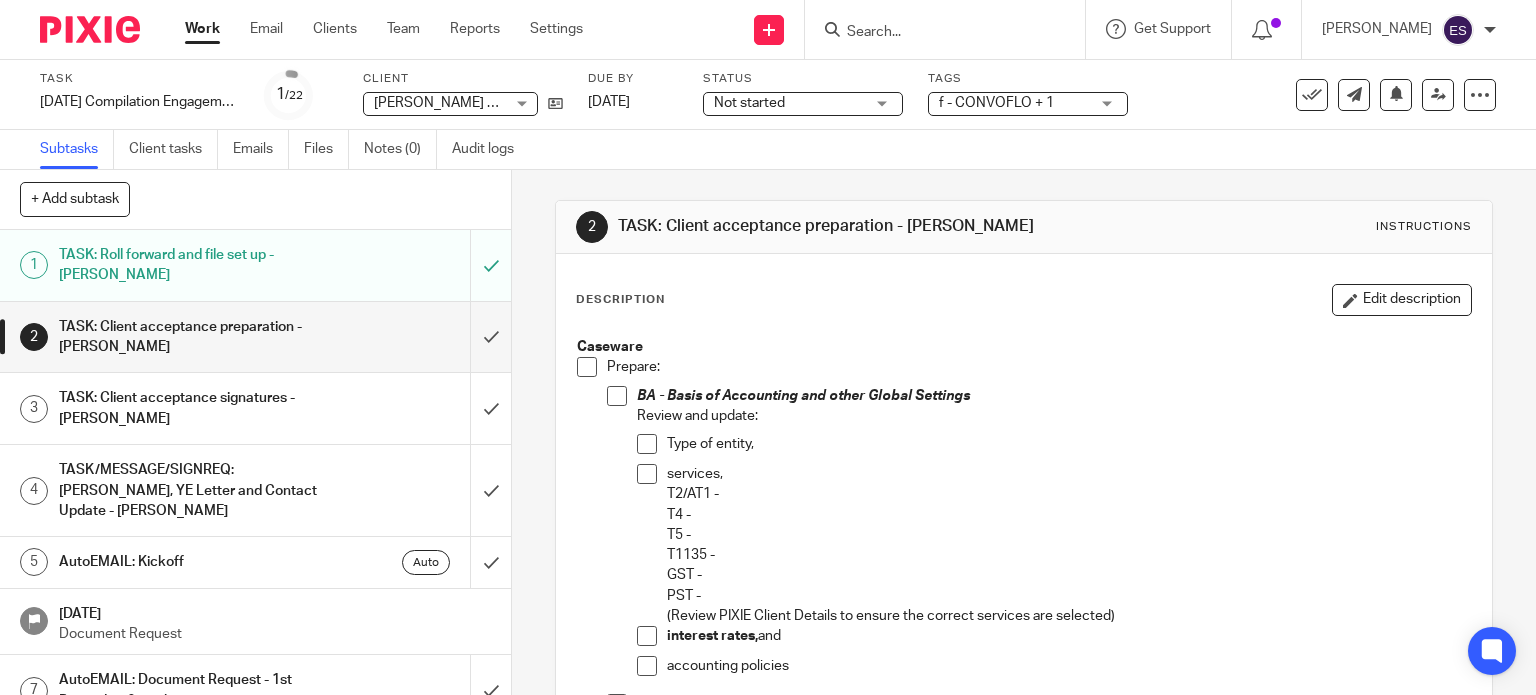 scroll, scrollTop: 0, scrollLeft: 0, axis: both 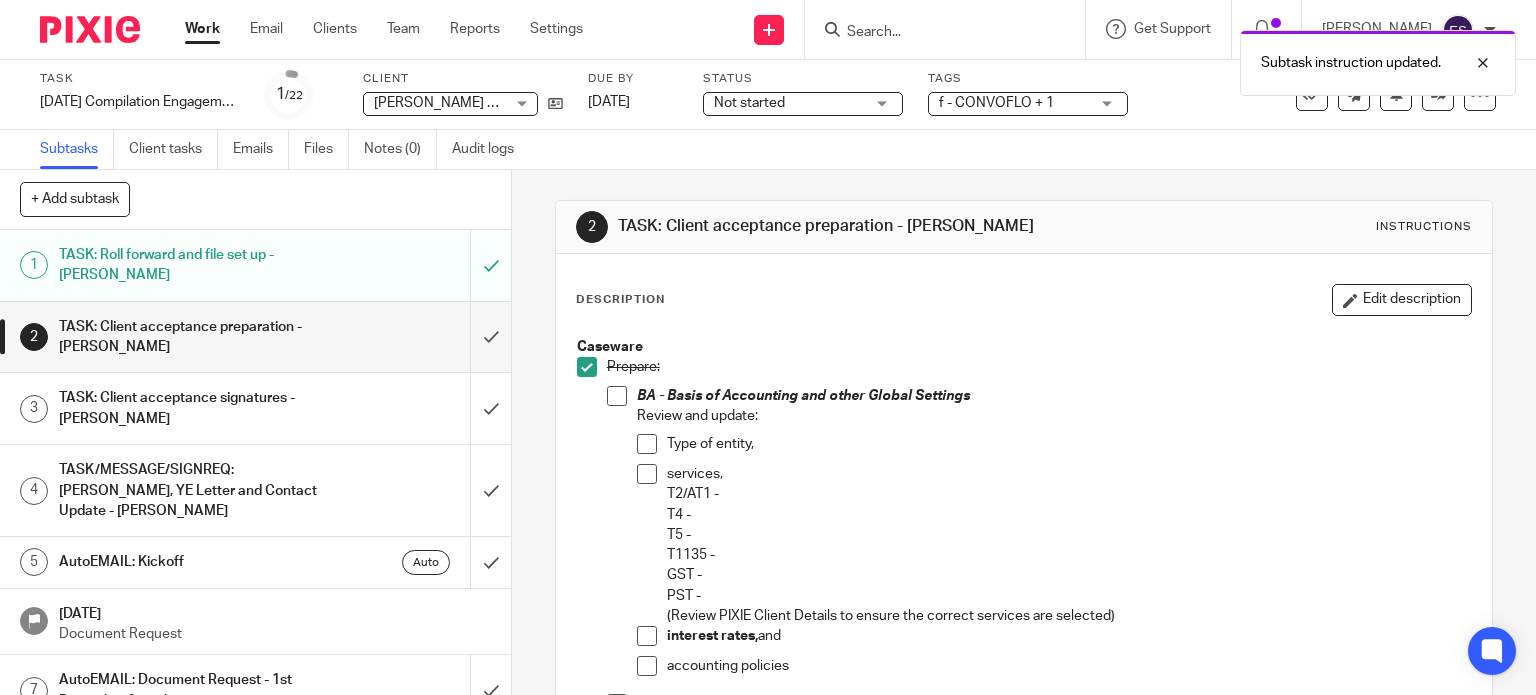 click at bounding box center [617, 396] 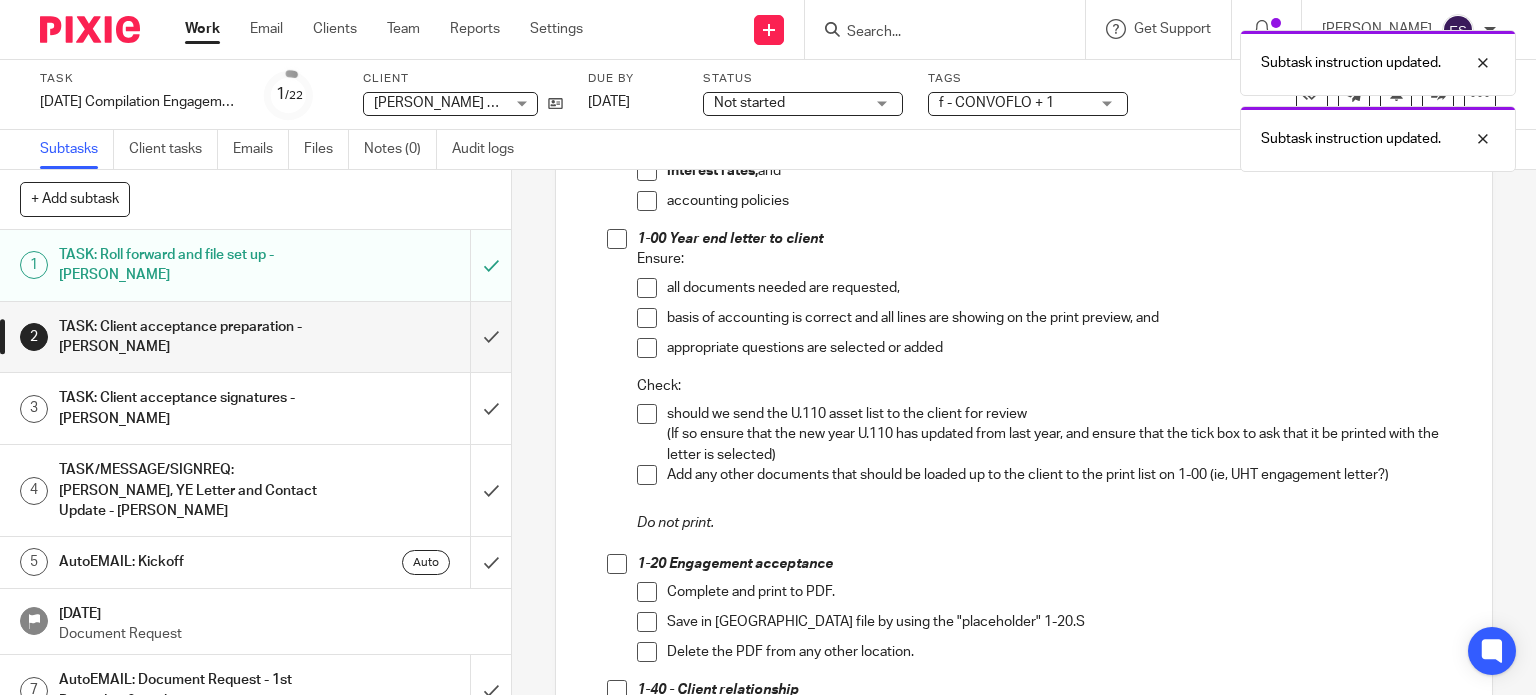 scroll, scrollTop: 500, scrollLeft: 0, axis: vertical 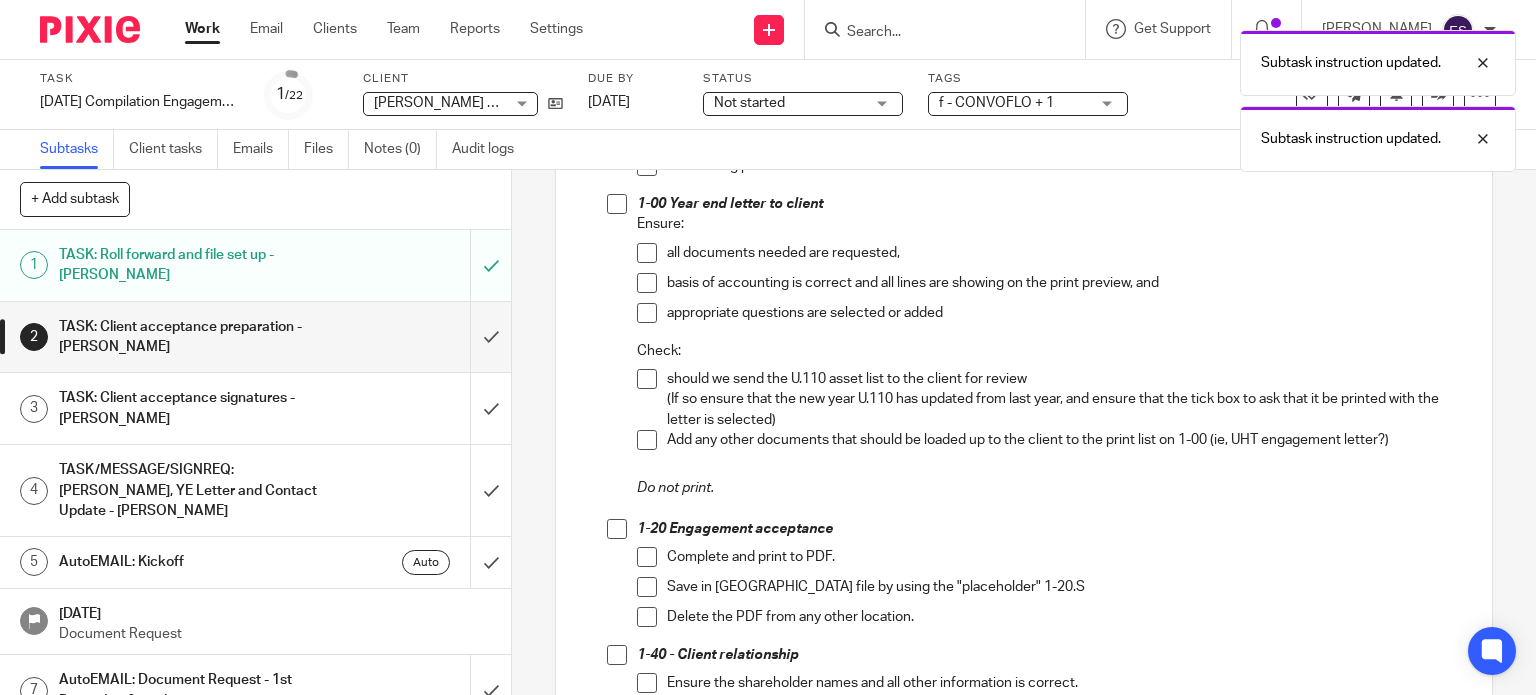 click at bounding box center (617, 204) 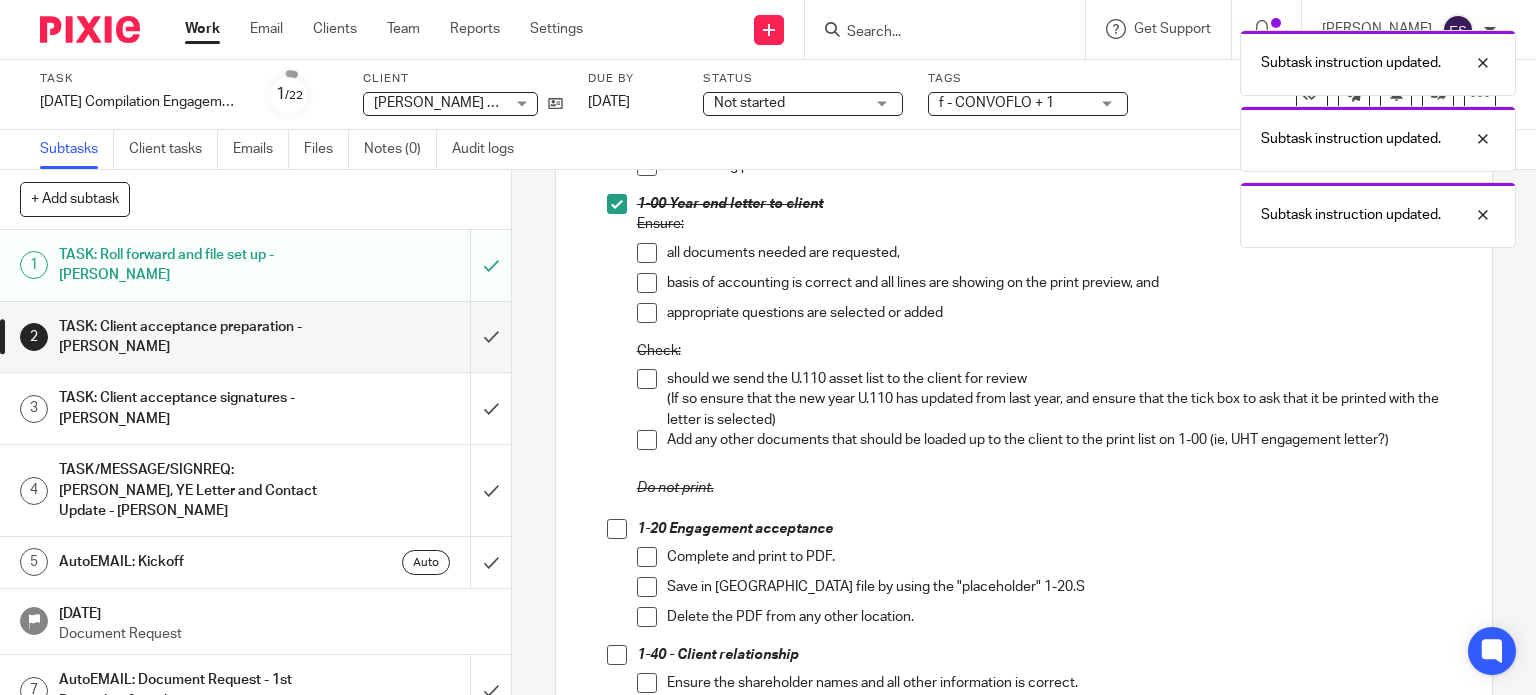 click at bounding box center [617, 529] 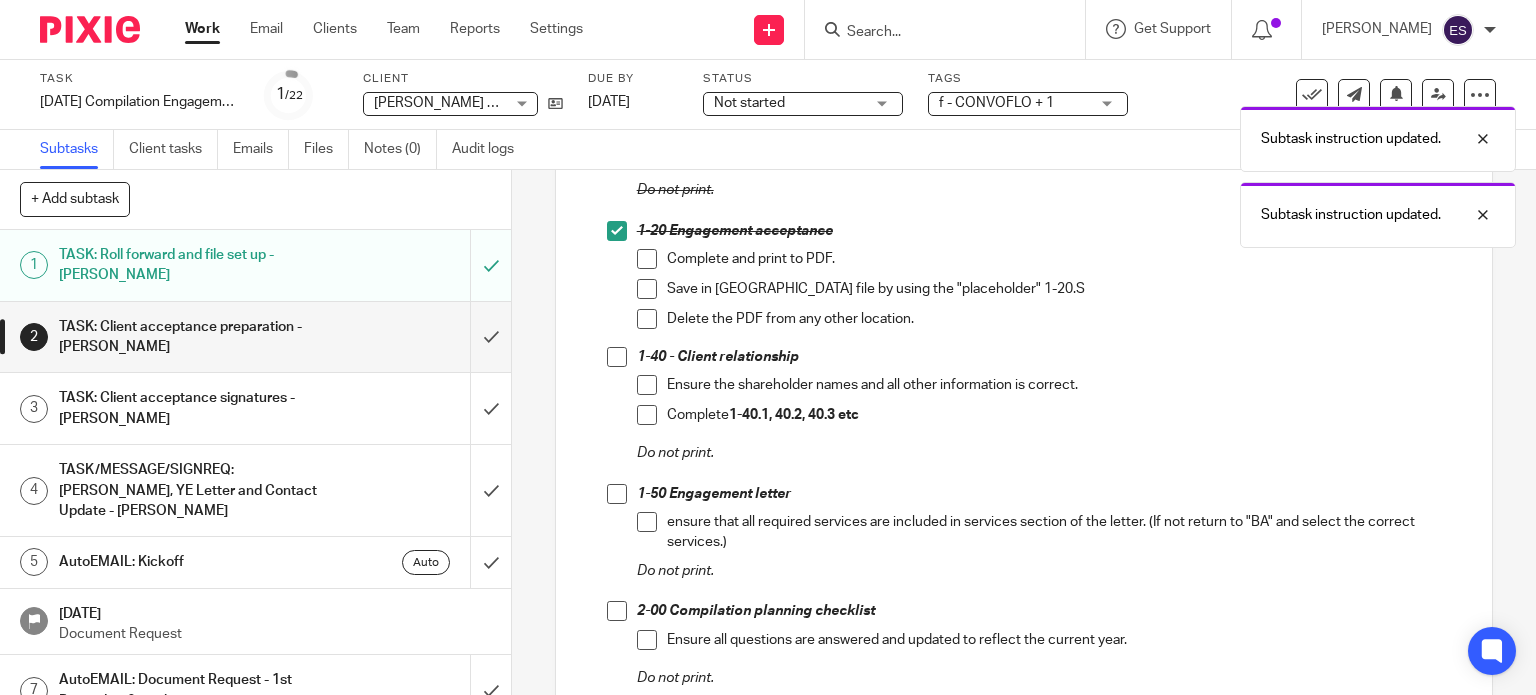 scroll, scrollTop: 800, scrollLeft: 0, axis: vertical 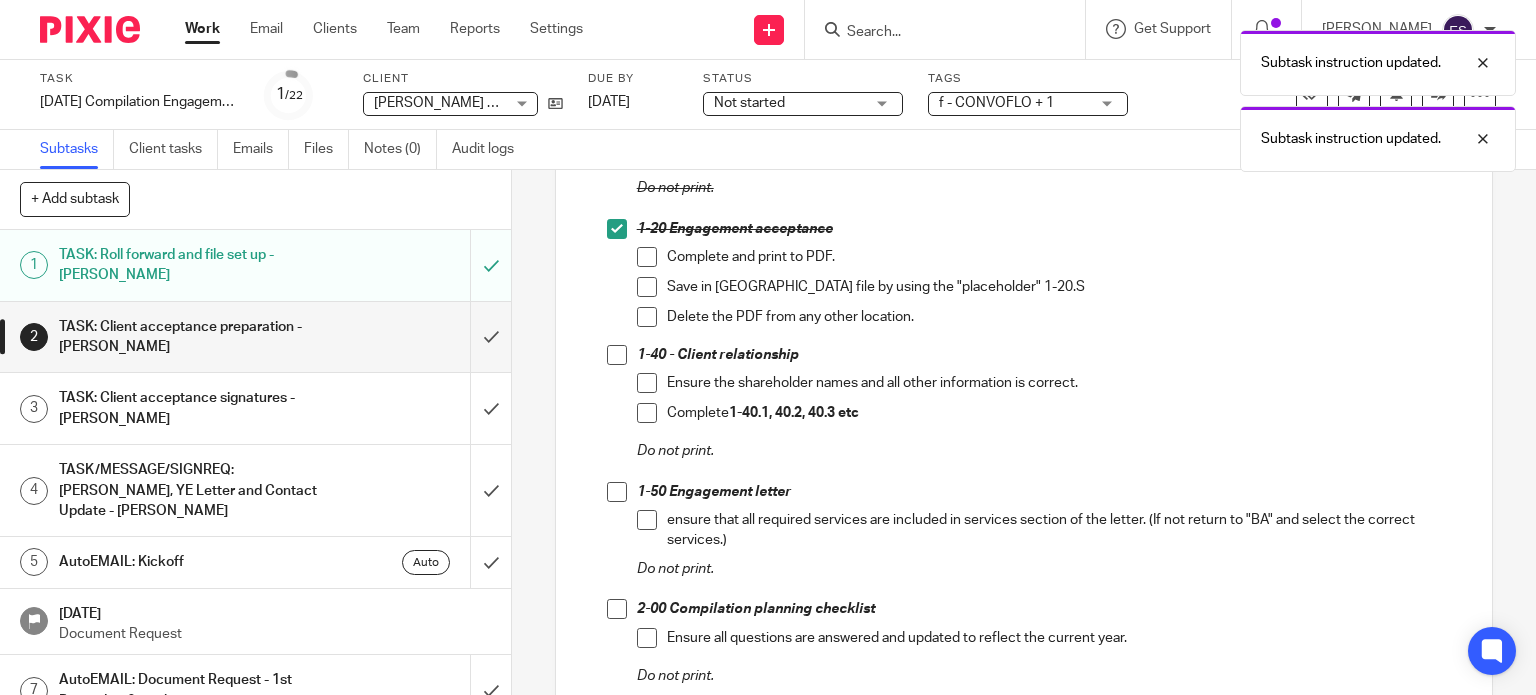 click at bounding box center [617, 355] 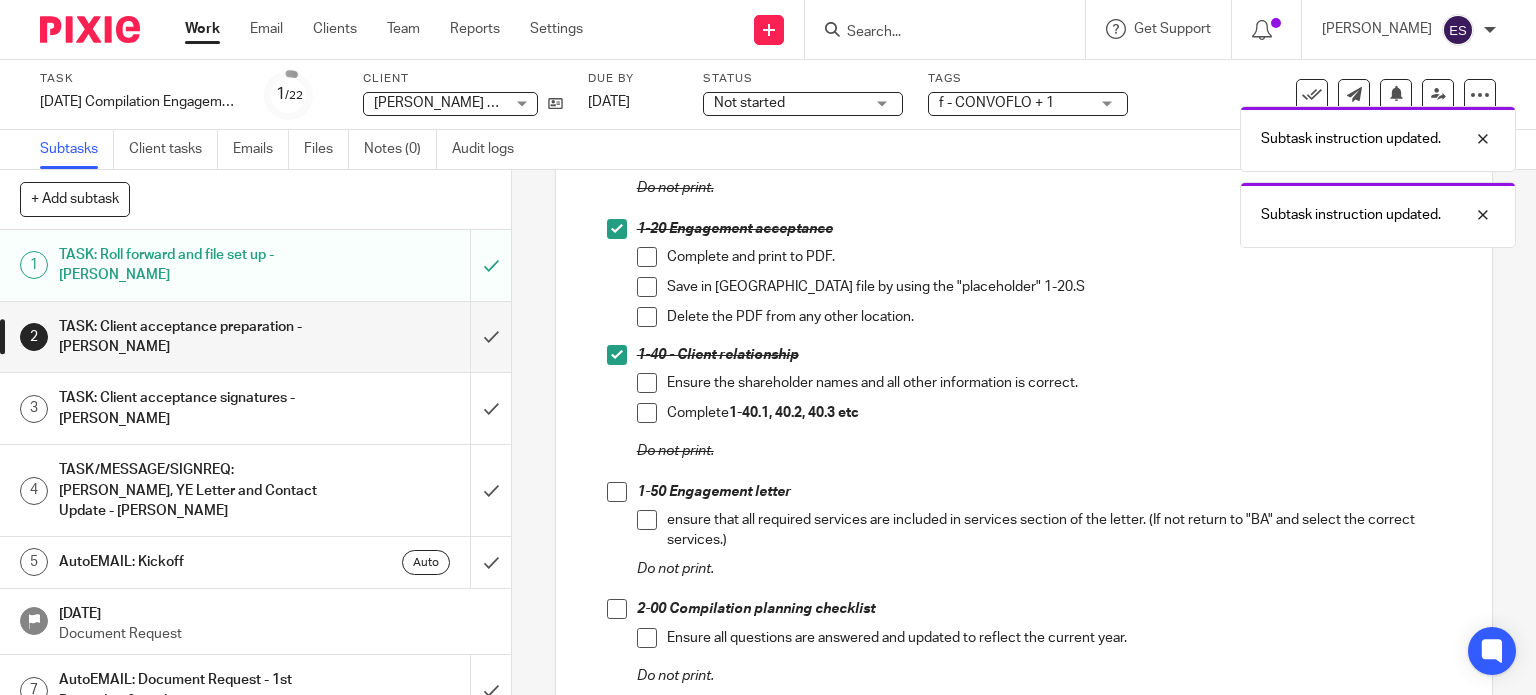 click at bounding box center (617, 492) 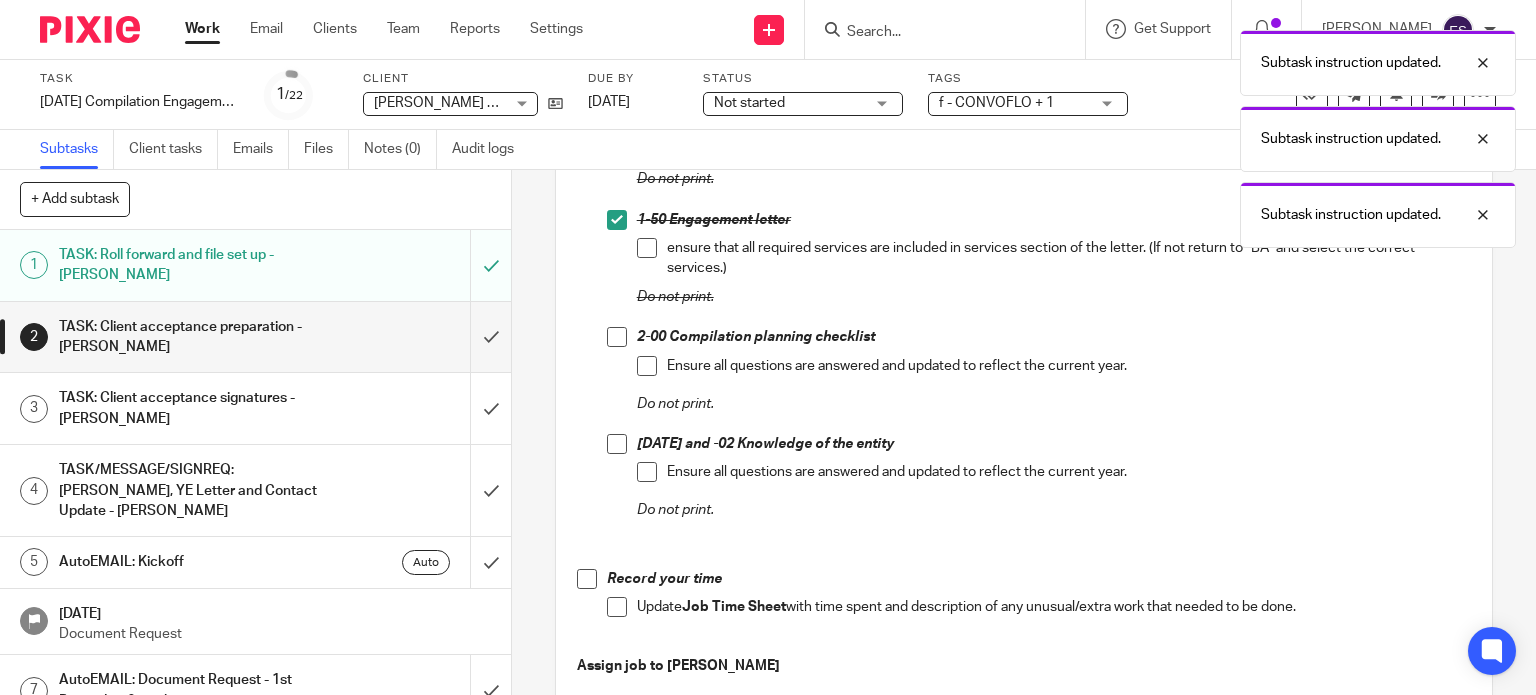 scroll, scrollTop: 1100, scrollLeft: 0, axis: vertical 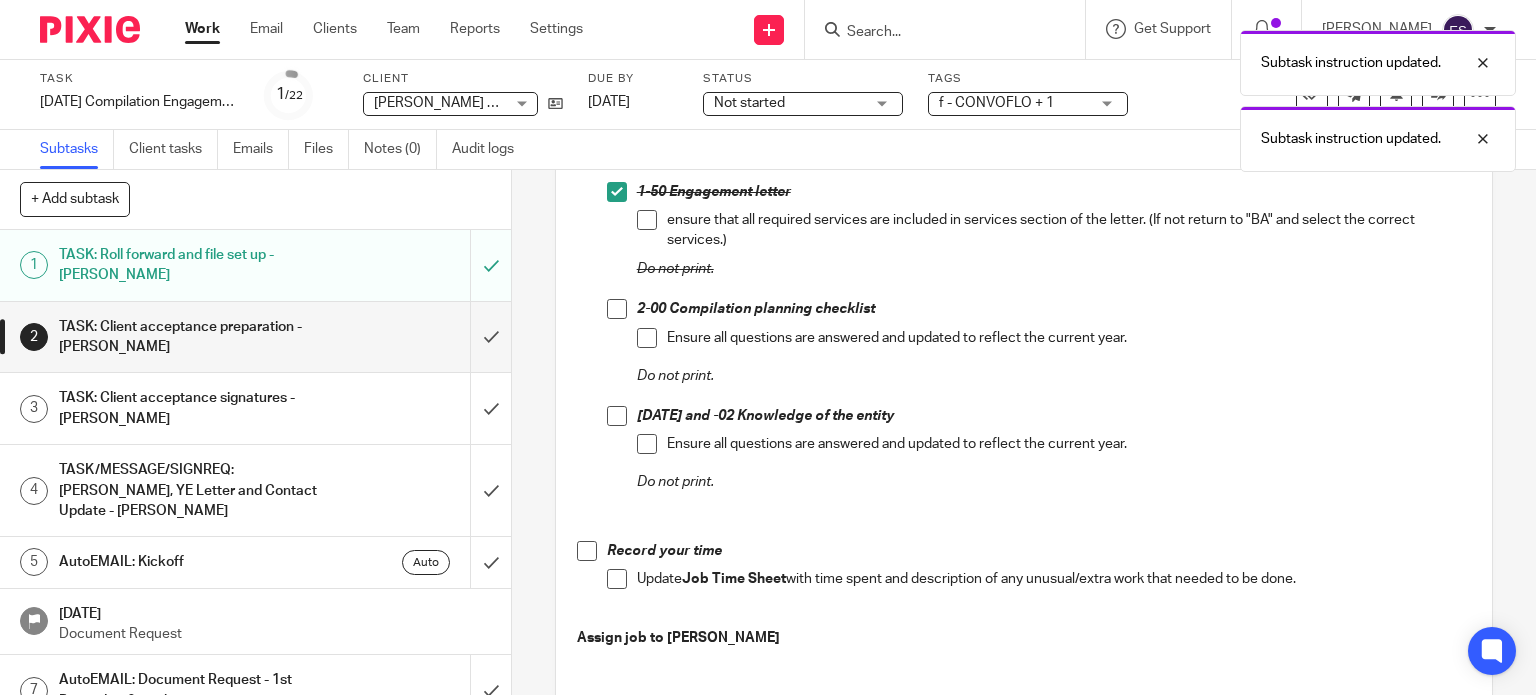click at bounding box center (617, 309) 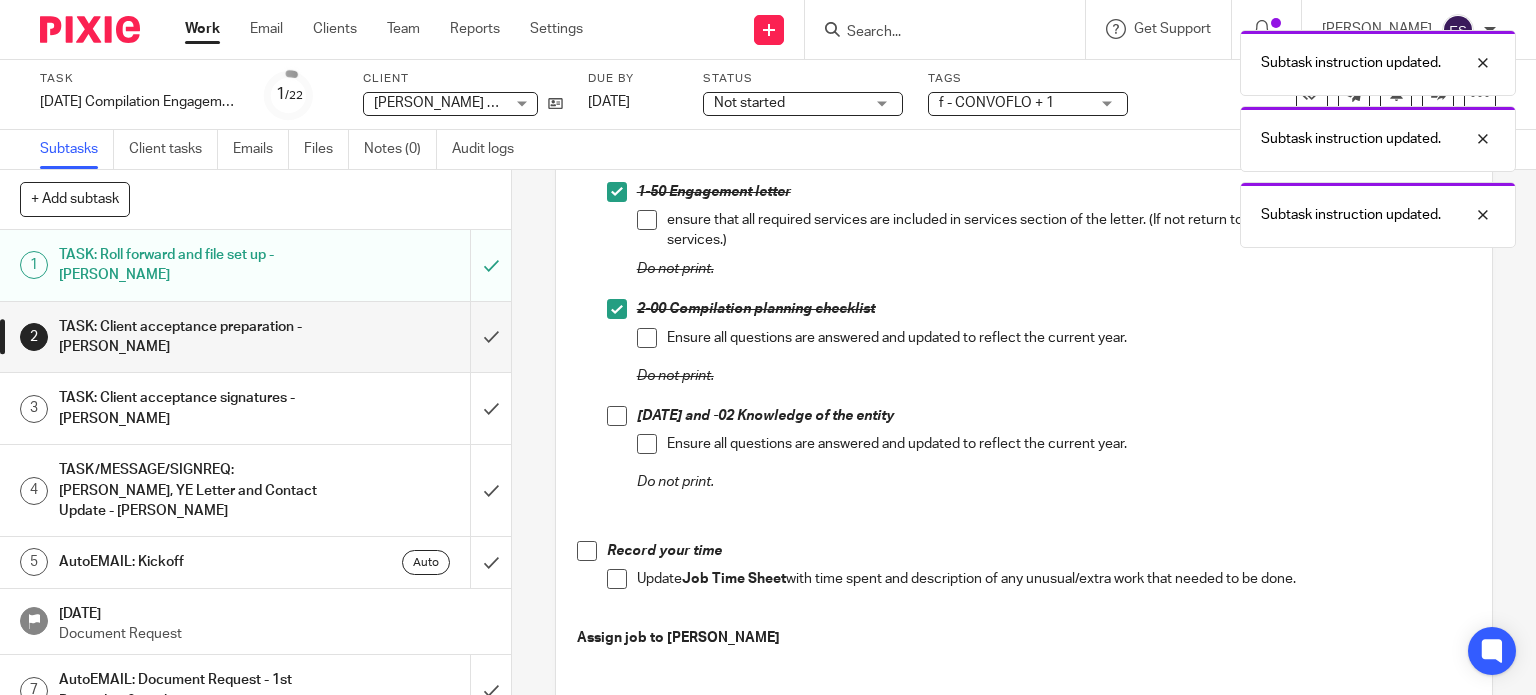 click at bounding box center [617, 416] 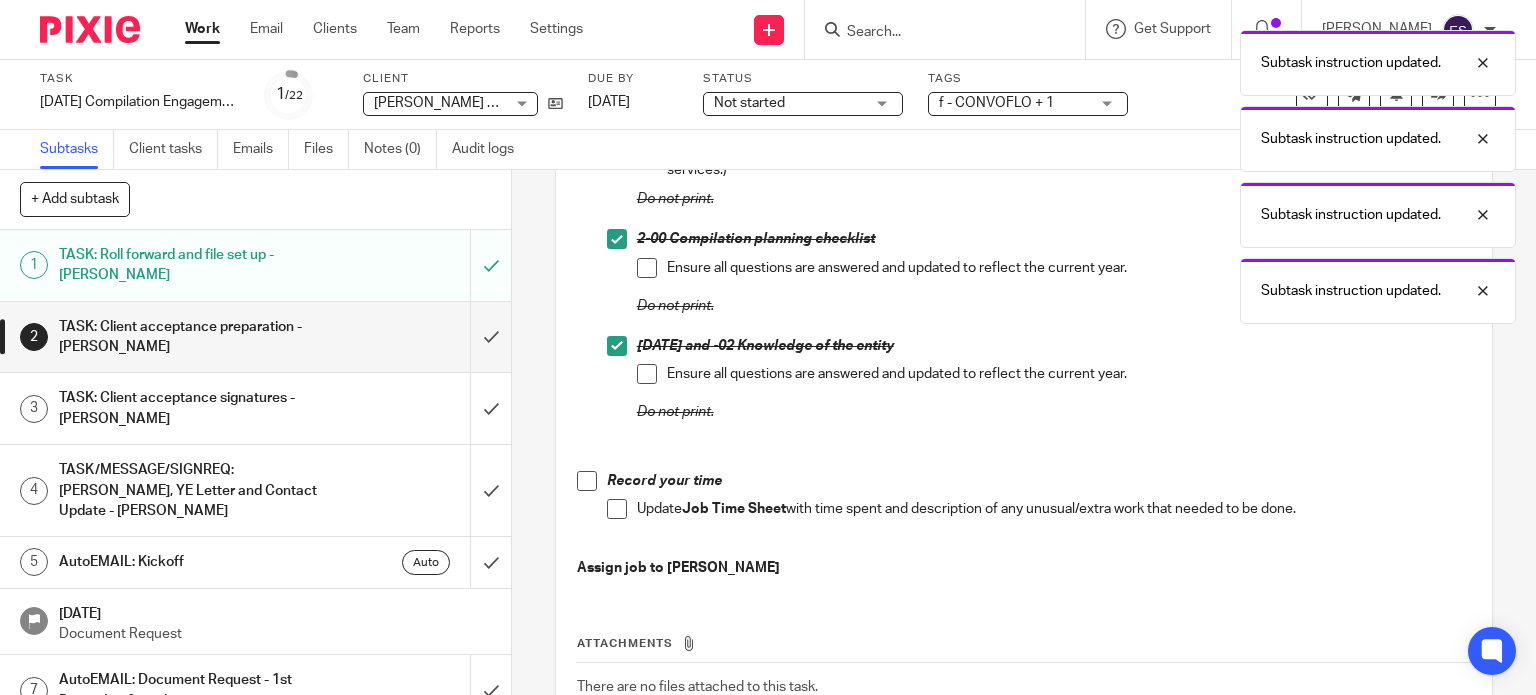 scroll, scrollTop: 1309, scrollLeft: 0, axis: vertical 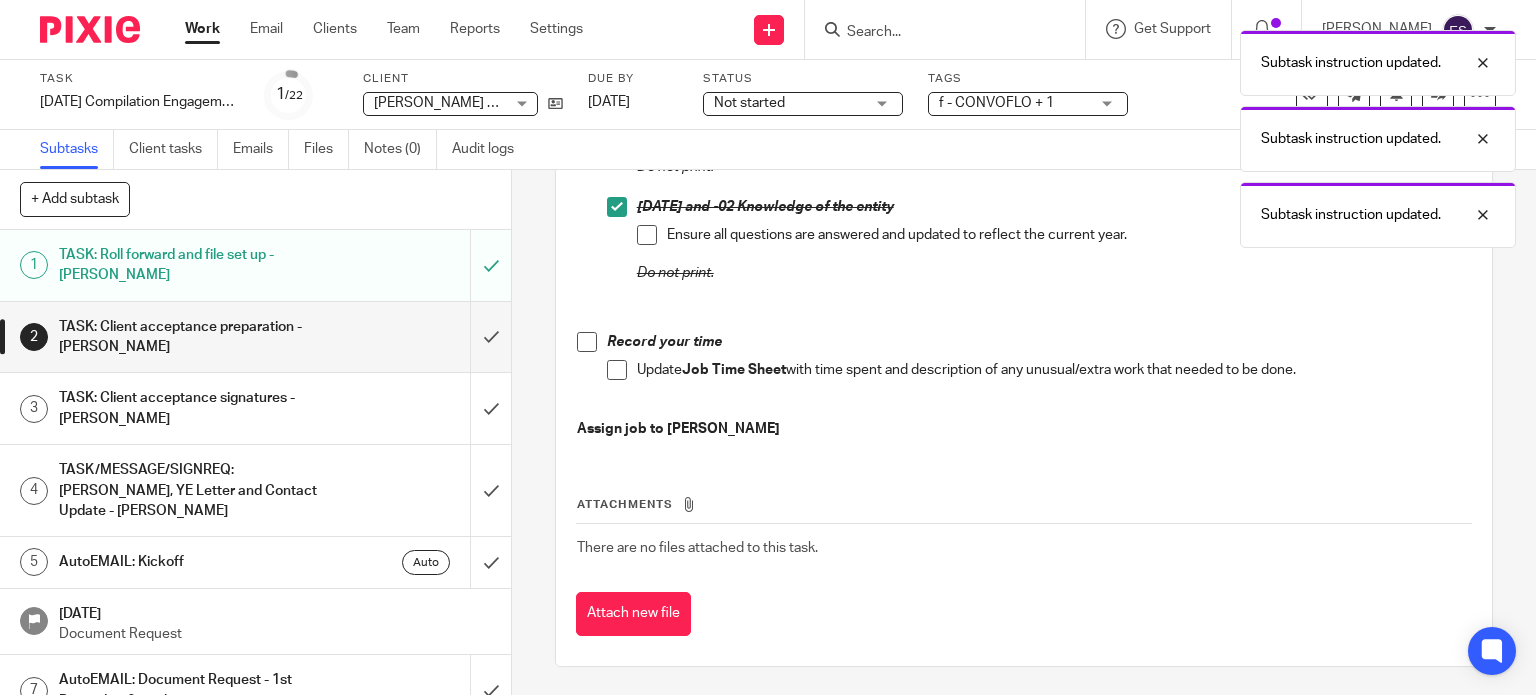 click at bounding box center (587, 342) 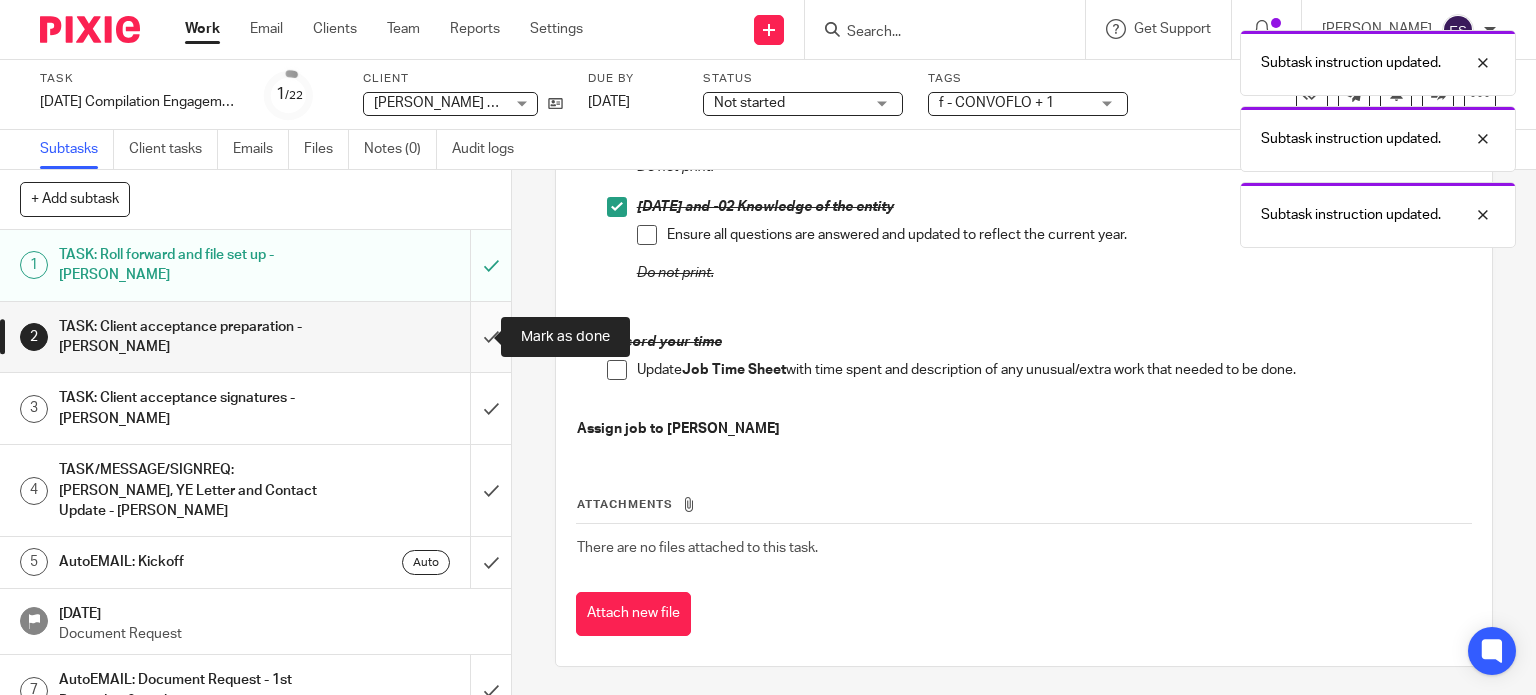 click at bounding box center [255, 337] 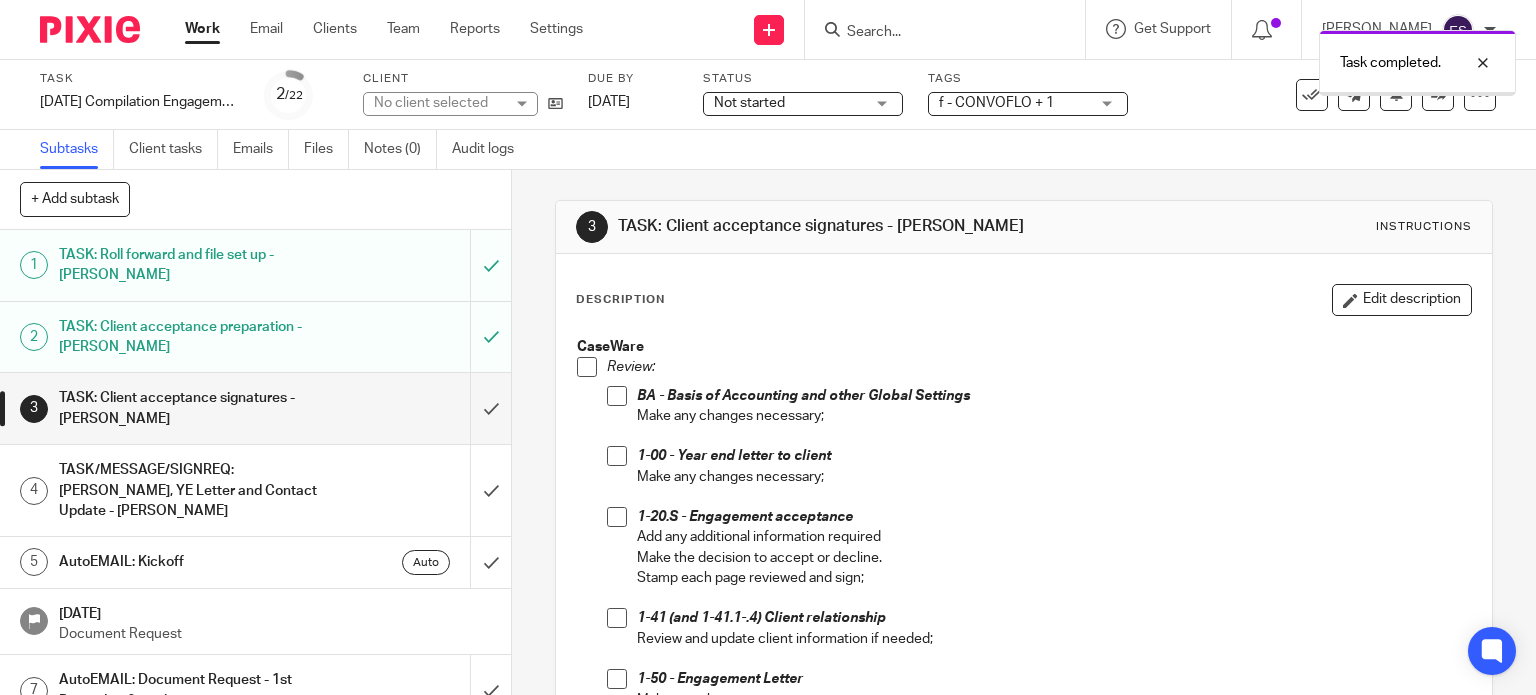 scroll, scrollTop: 0, scrollLeft: 0, axis: both 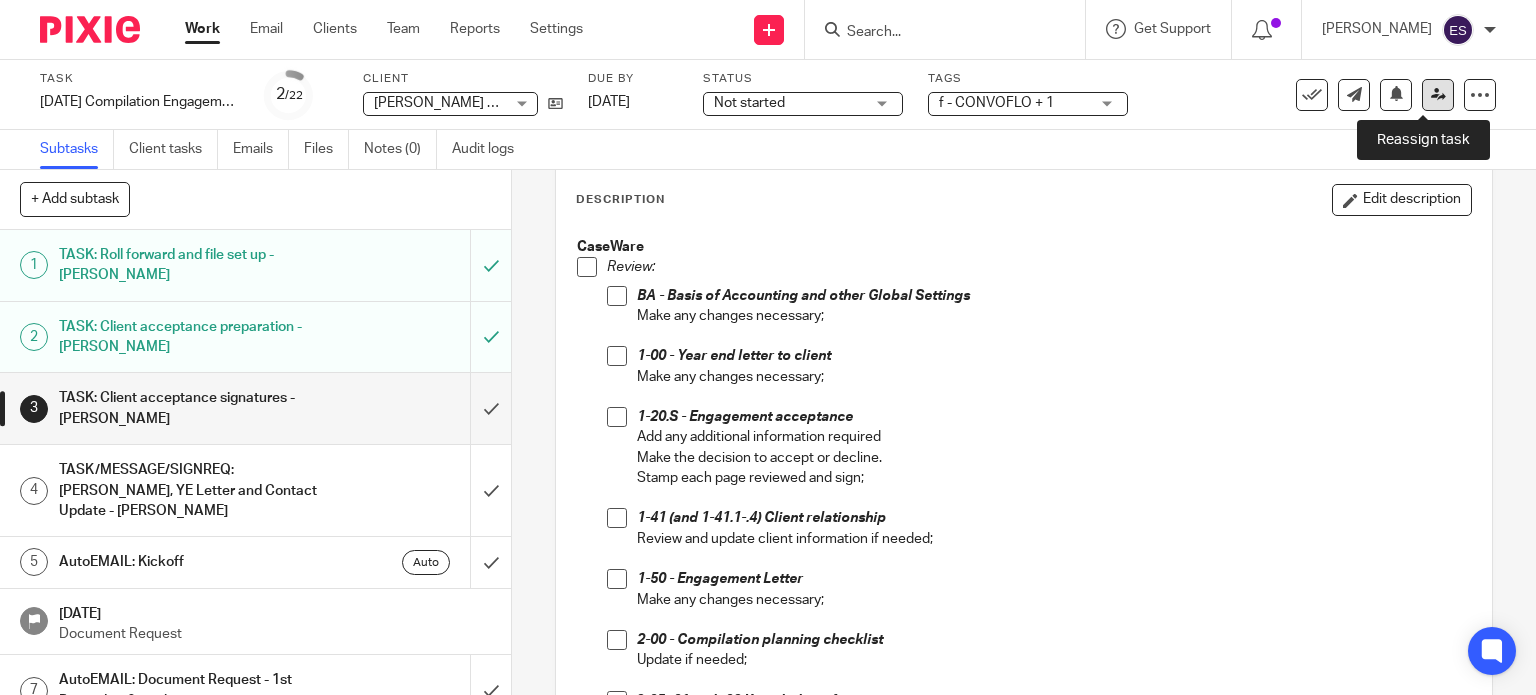 click at bounding box center (1438, 94) 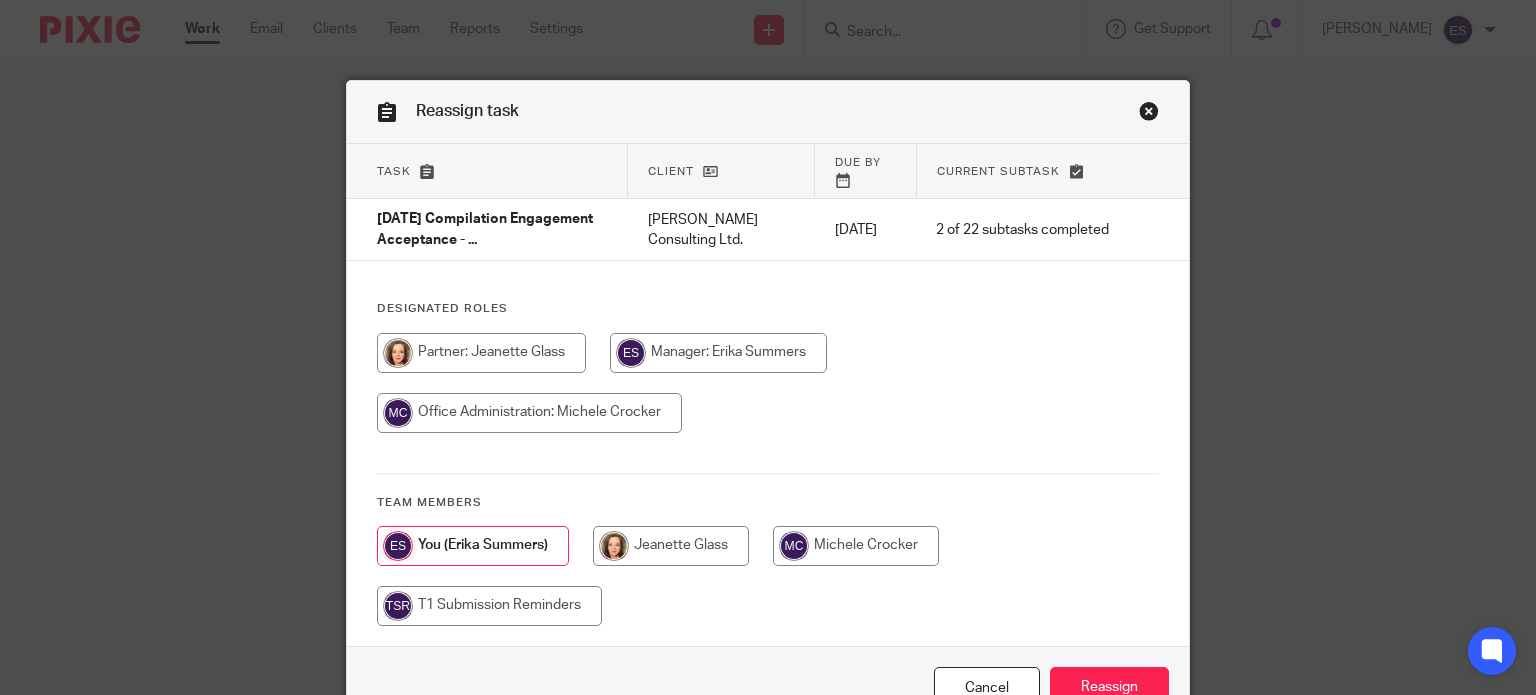 scroll, scrollTop: 0, scrollLeft: 0, axis: both 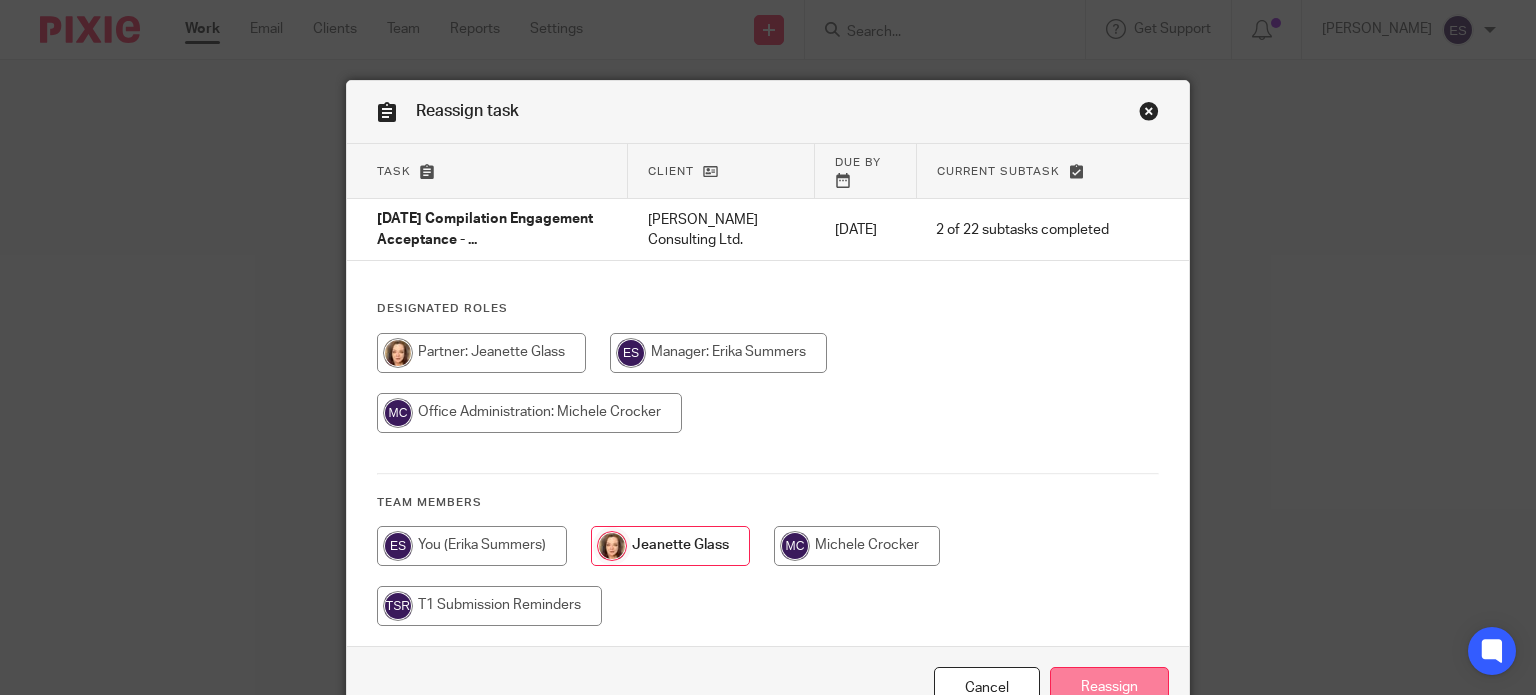 click on "Reassign" at bounding box center (1109, 688) 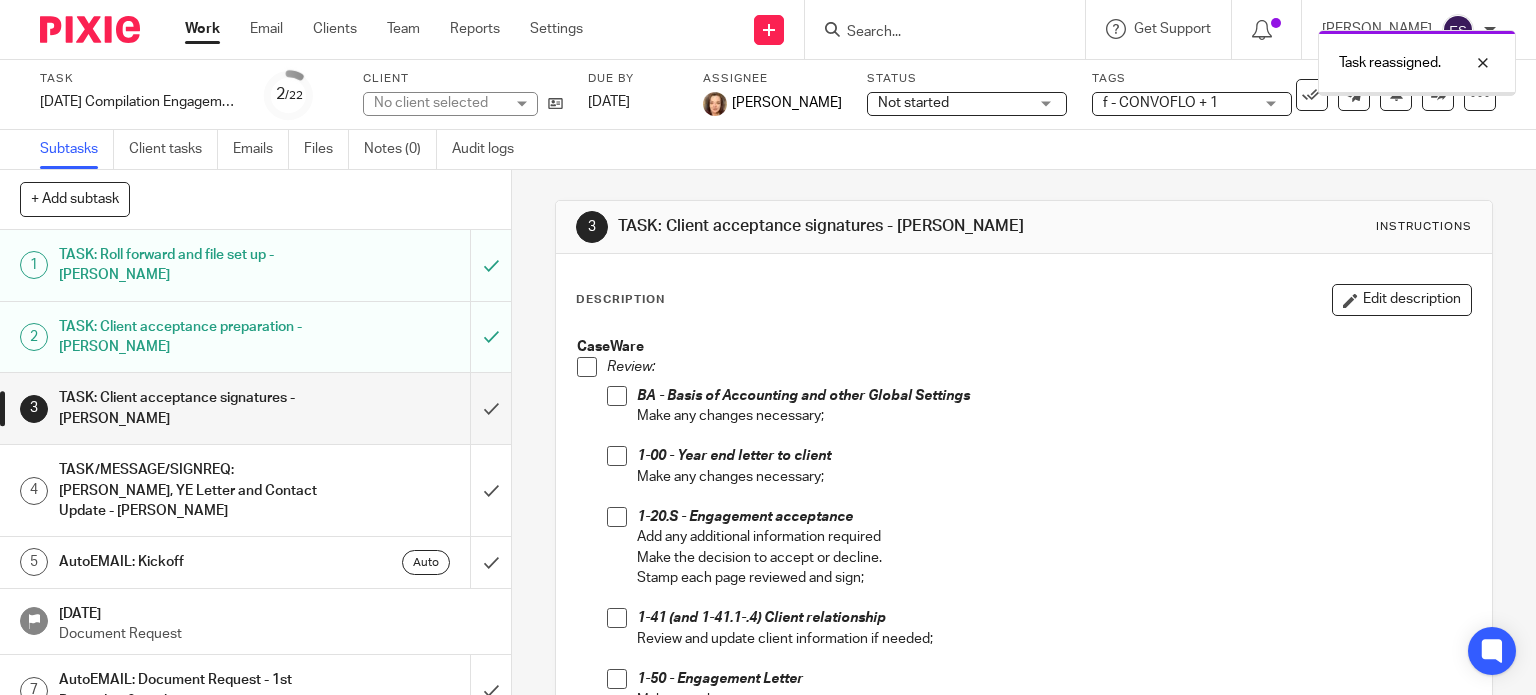 scroll, scrollTop: 0, scrollLeft: 0, axis: both 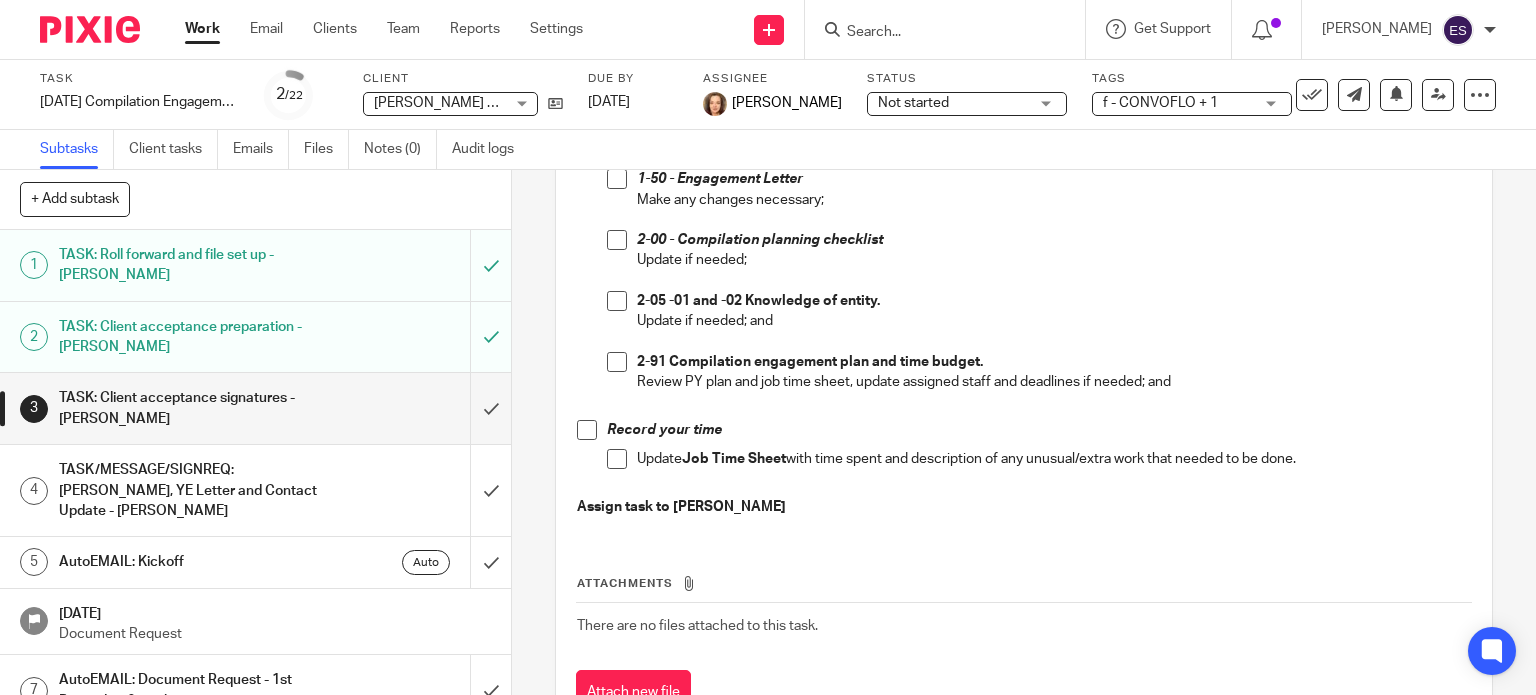 click on "Work" at bounding box center [202, 29] 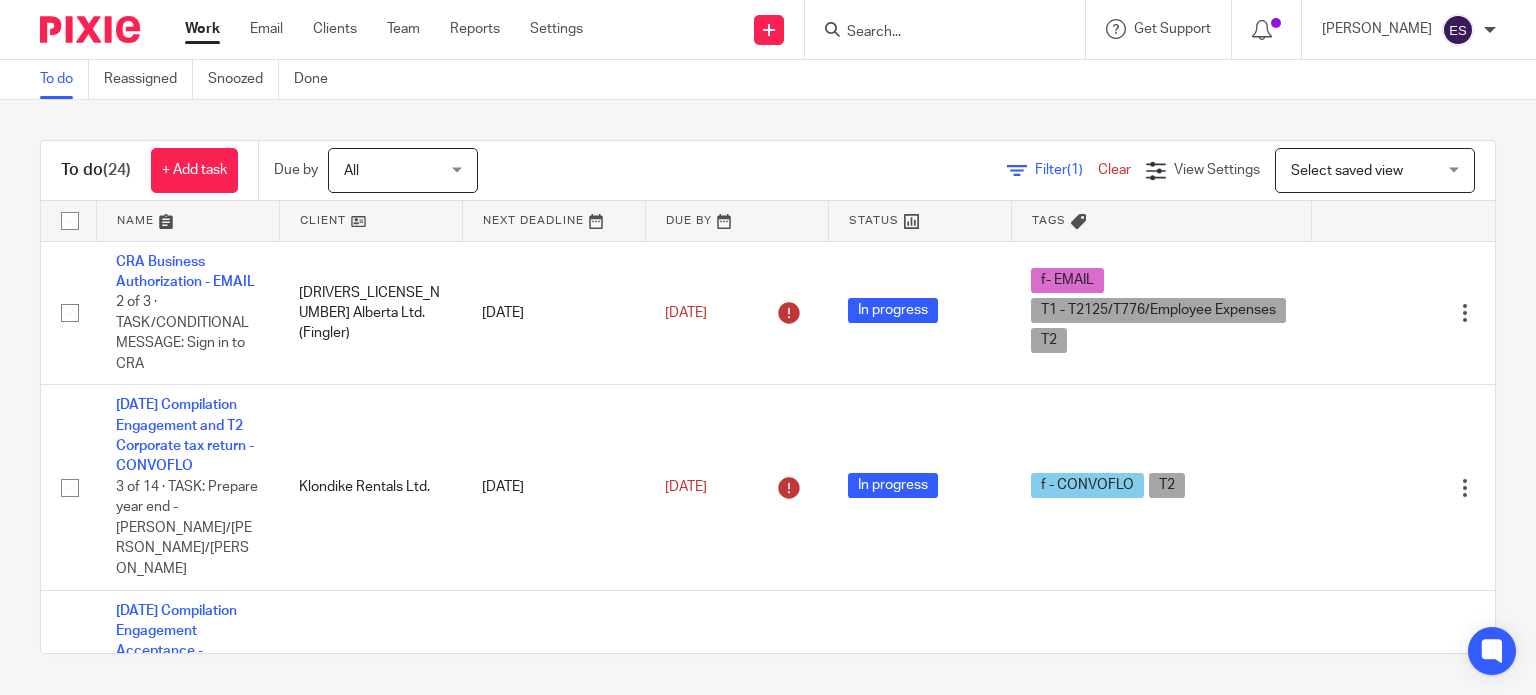 scroll, scrollTop: 0, scrollLeft: 0, axis: both 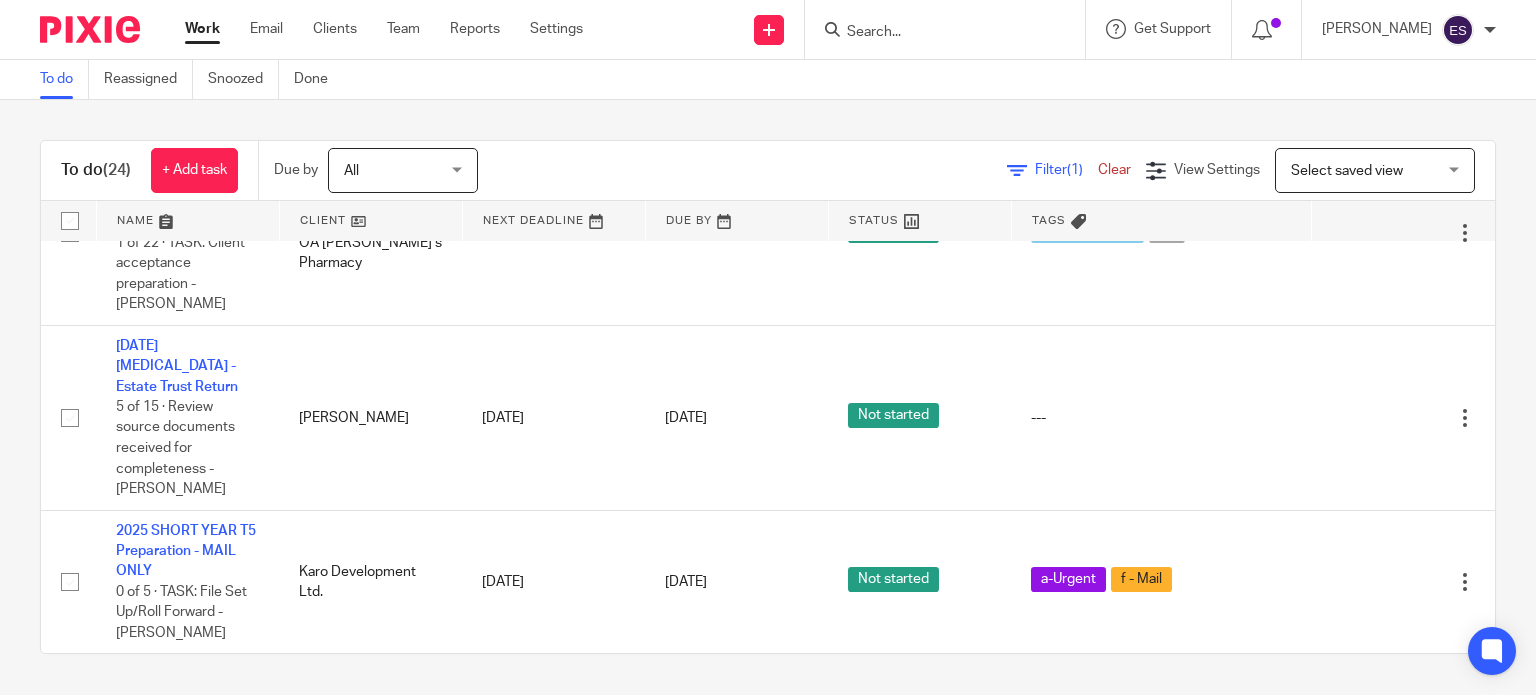 click on "[PERSON_NAME] Design Ltd." at bounding box center [370, 48] 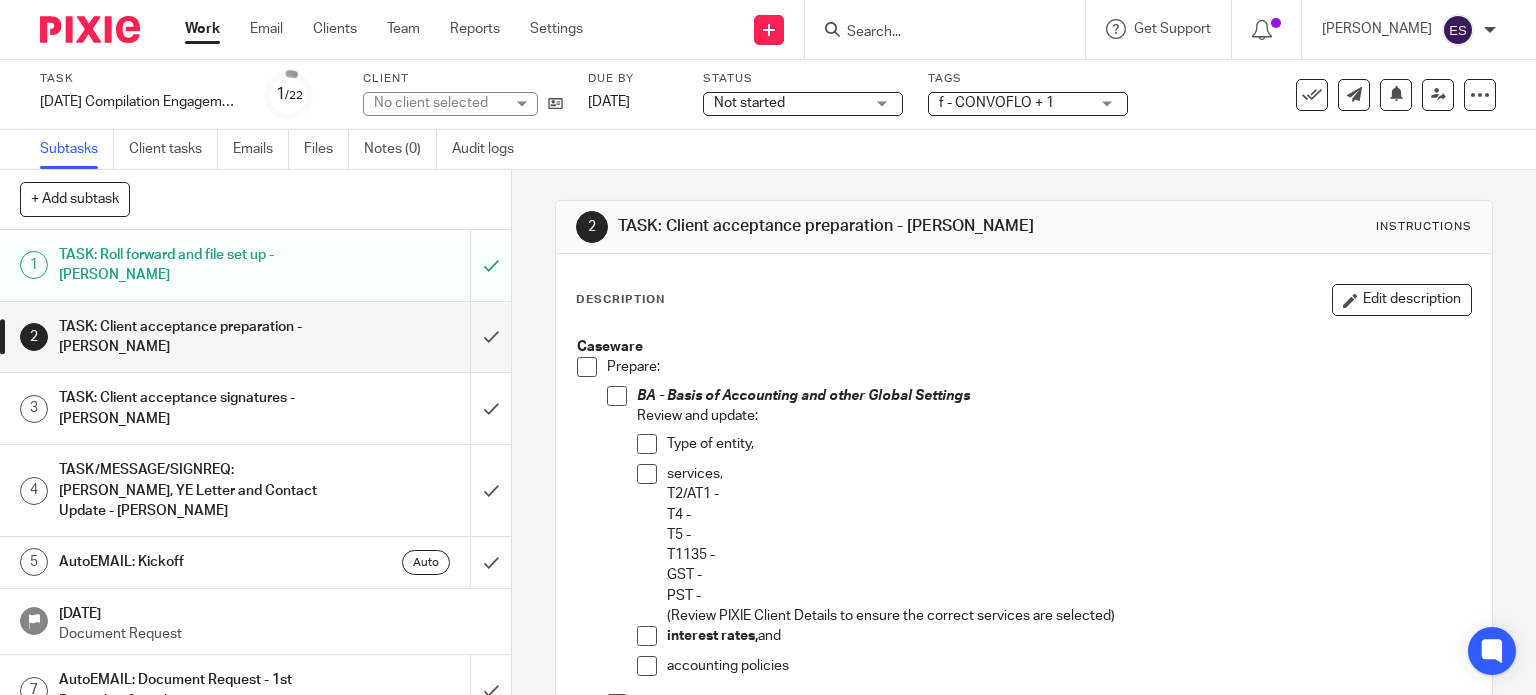 click at bounding box center (587, 367) 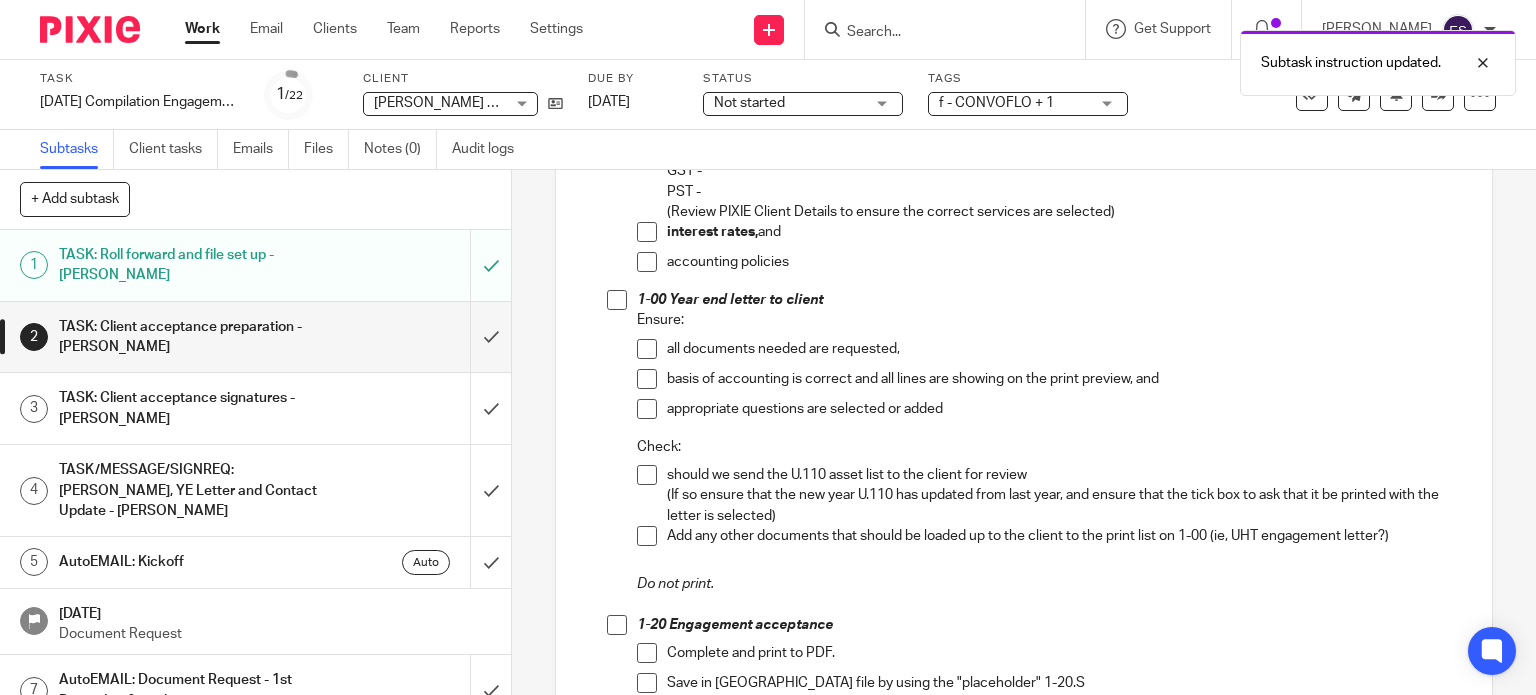 scroll, scrollTop: 400, scrollLeft: 0, axis: vertical 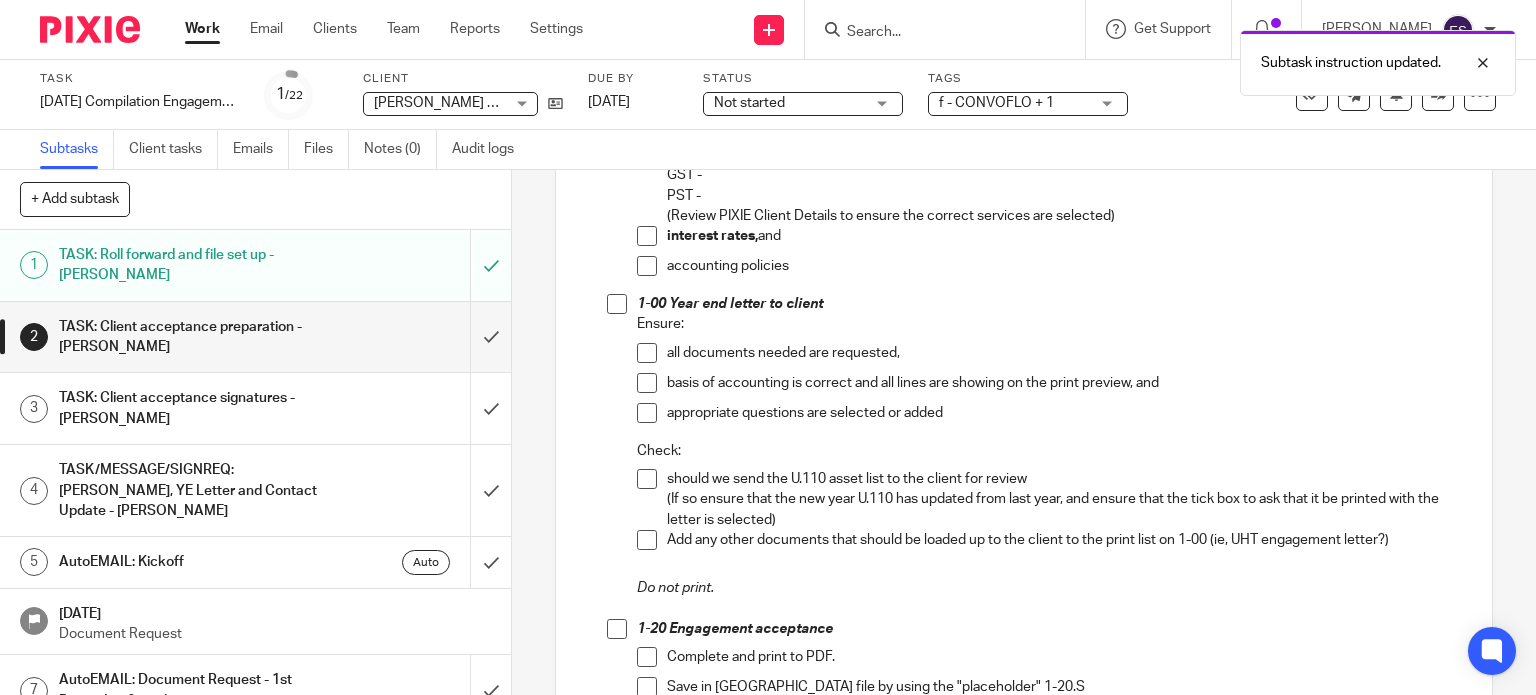 click at bounding box center [617, 304] 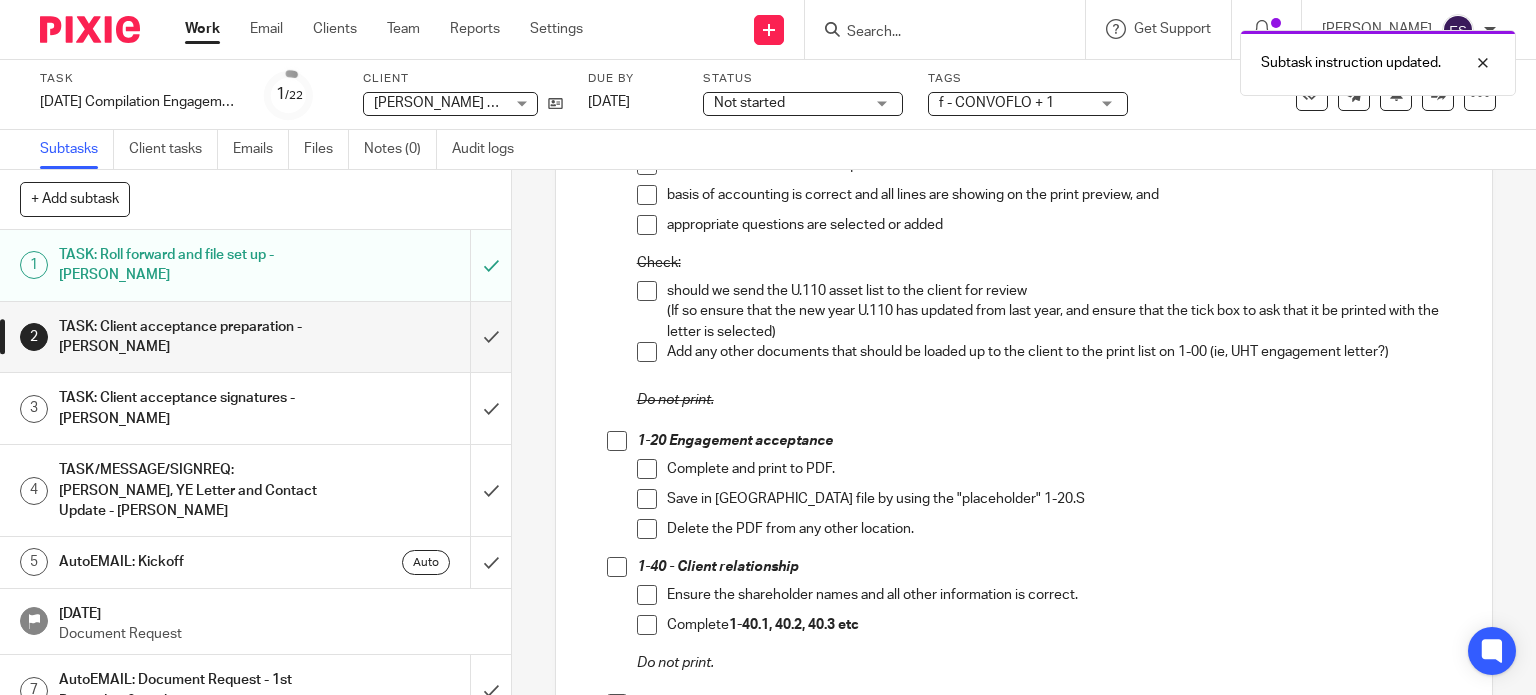 scroll, scrollTop: 600, scrollLeft: 0, axis: vertical 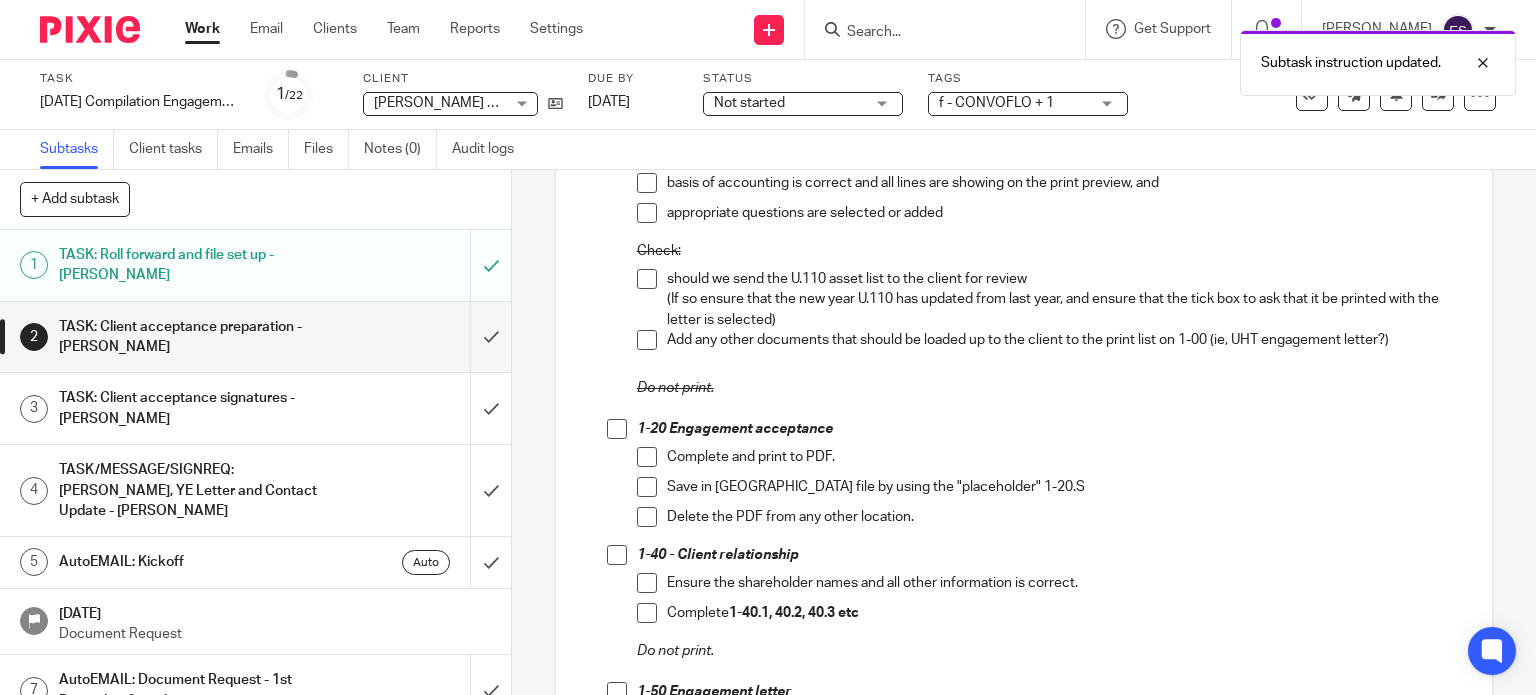 click at bounding box center (617, 429) 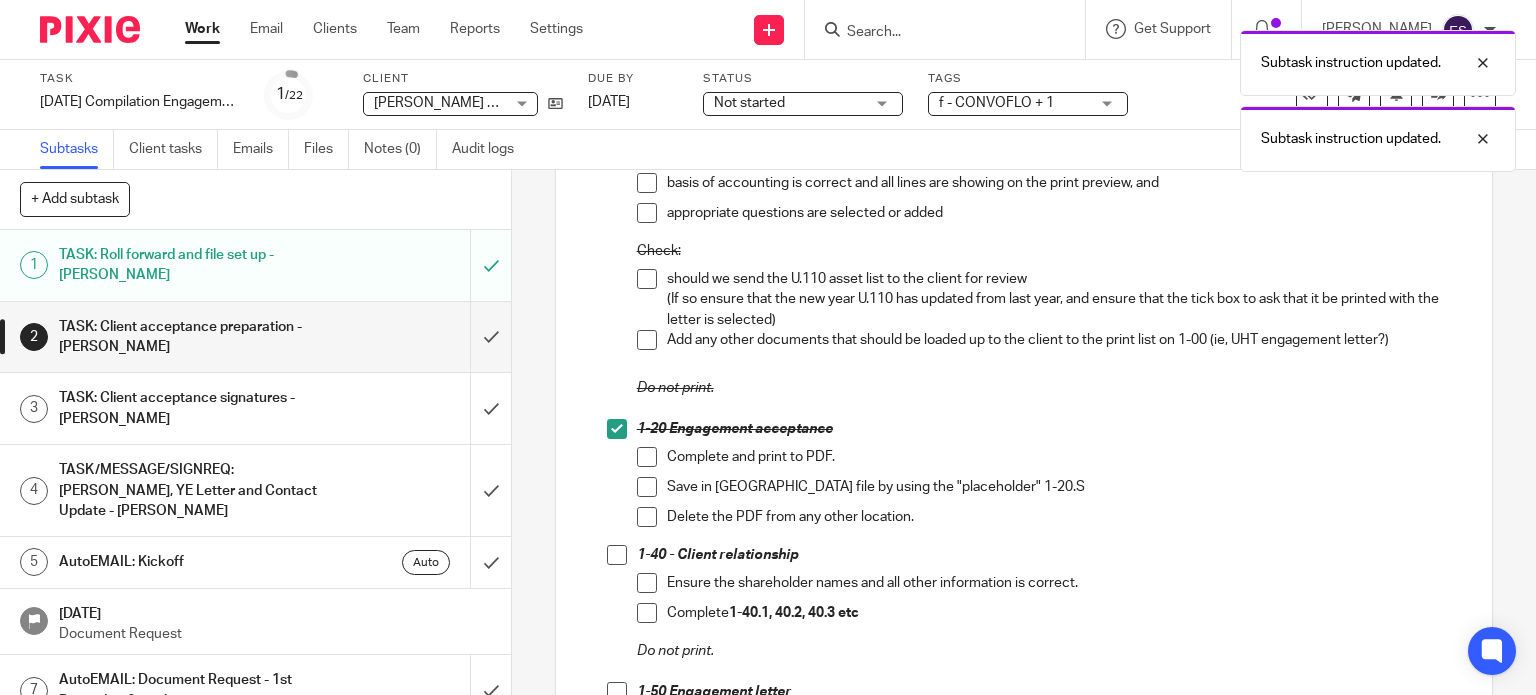 scroll, scrollTop: 700, scrollLeft: 0, axis: vertical 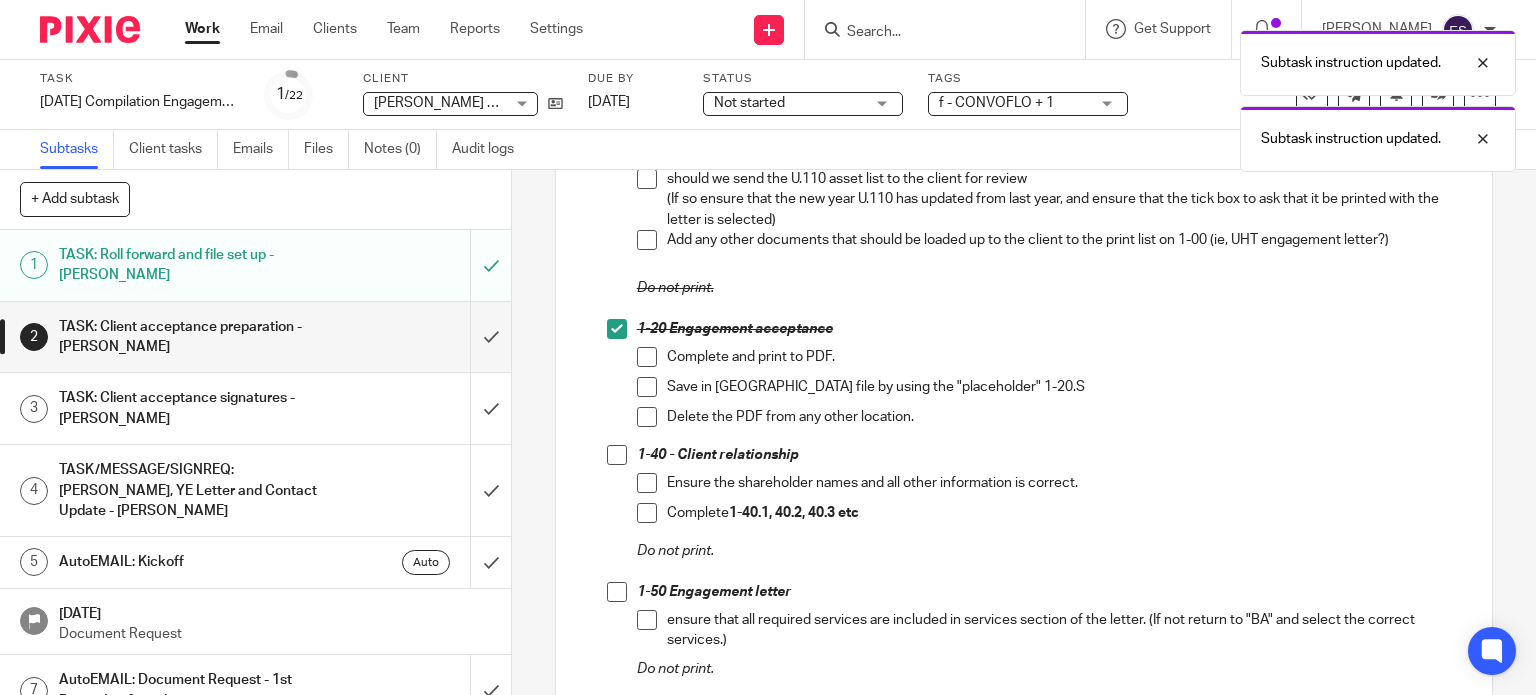 click at bounding box center (617, 455) 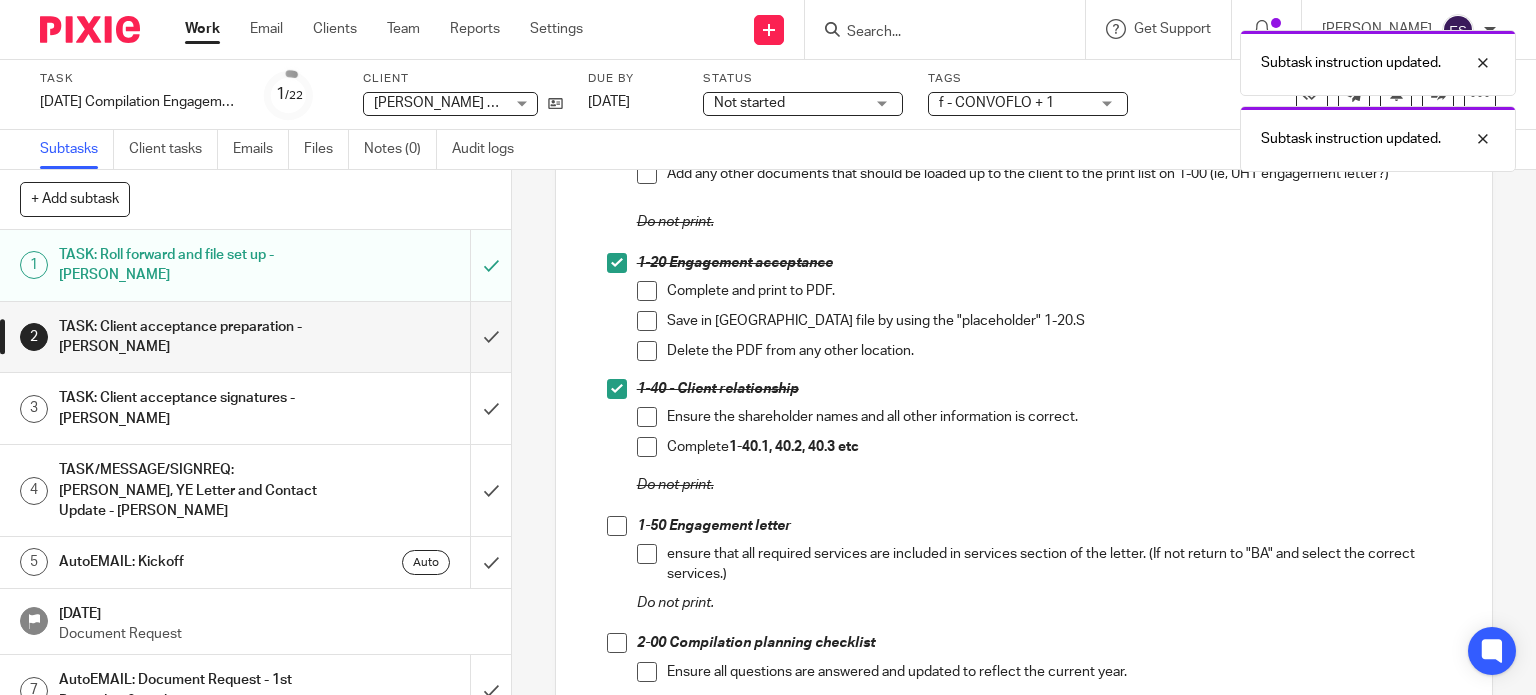 scroll, scrollTop: 900, scrollLeft: 0, axis: vertical 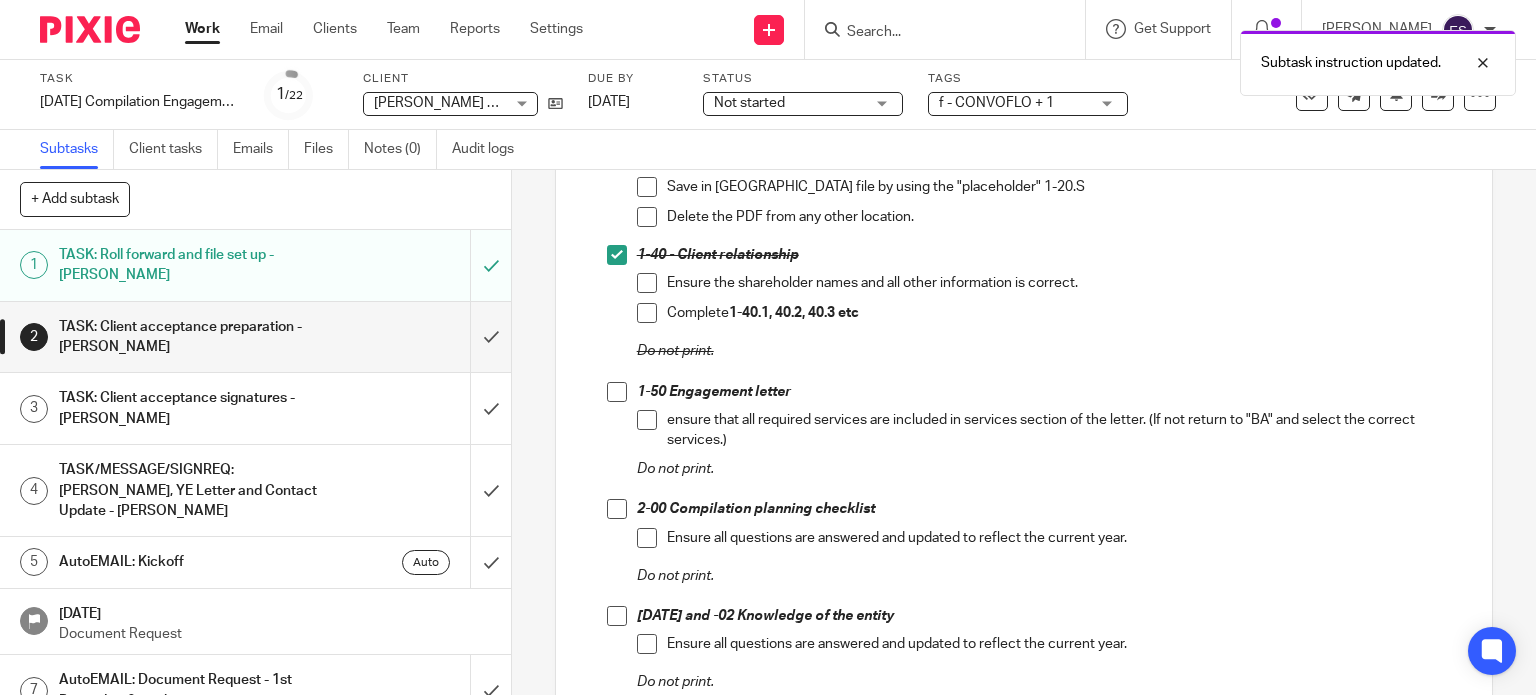 click at bounding box center (617, 392) 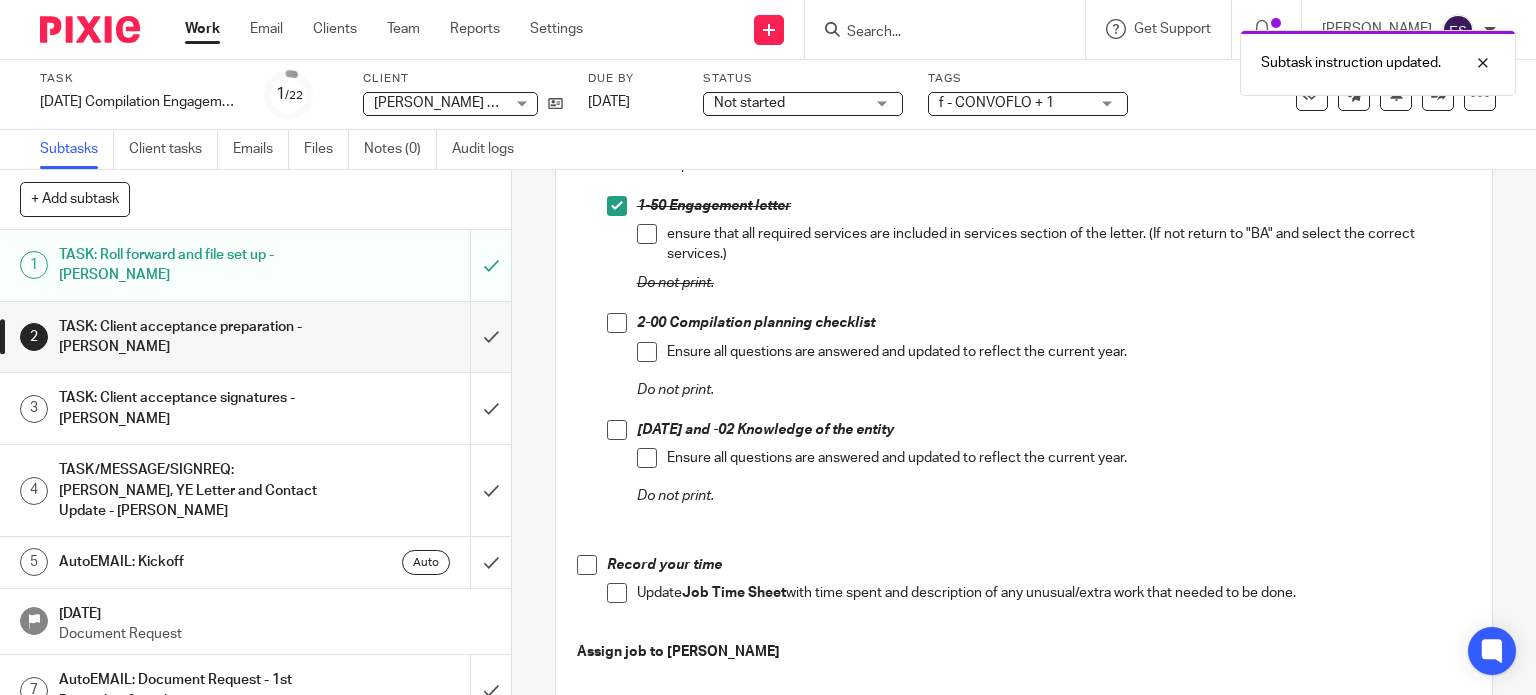 scroll, scrollTop: 1100, scrollLeft: 0, axis: vertical 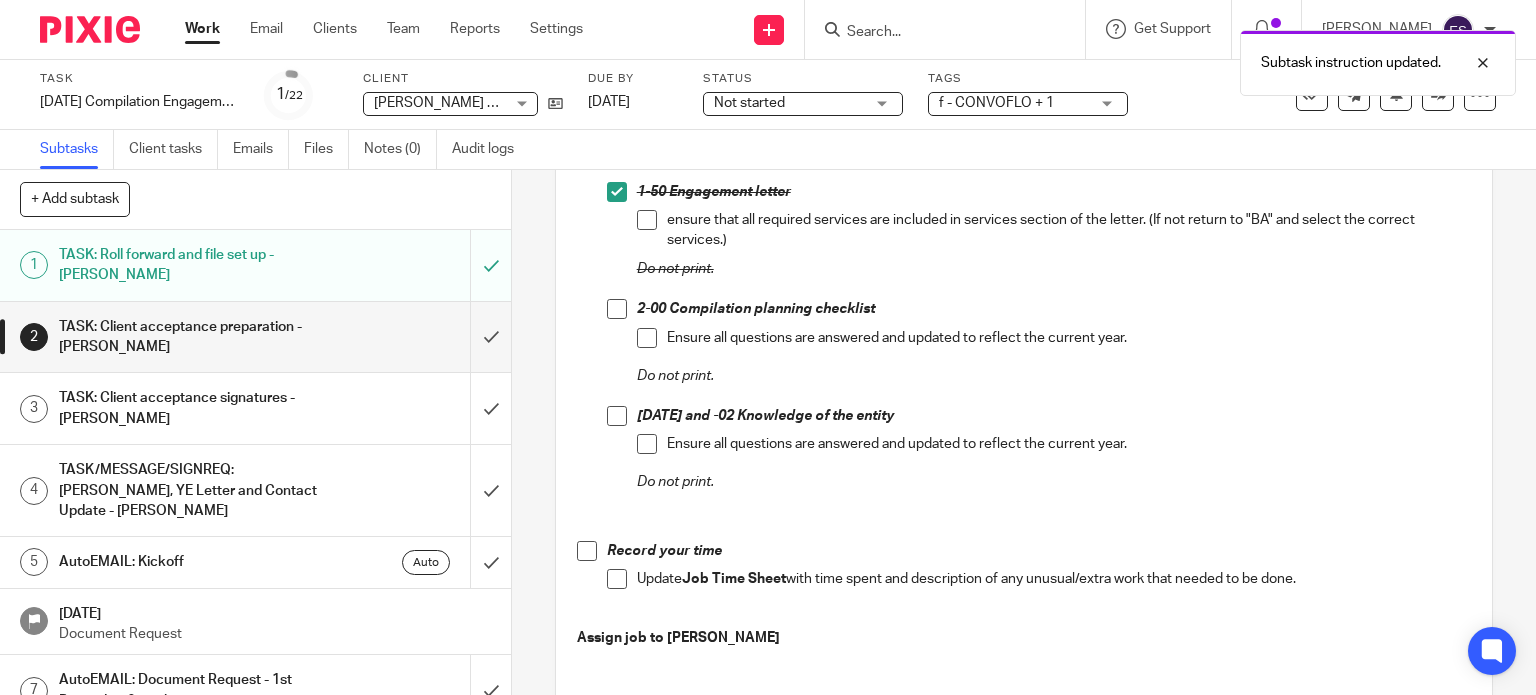 click at bounding box center [617, 309] 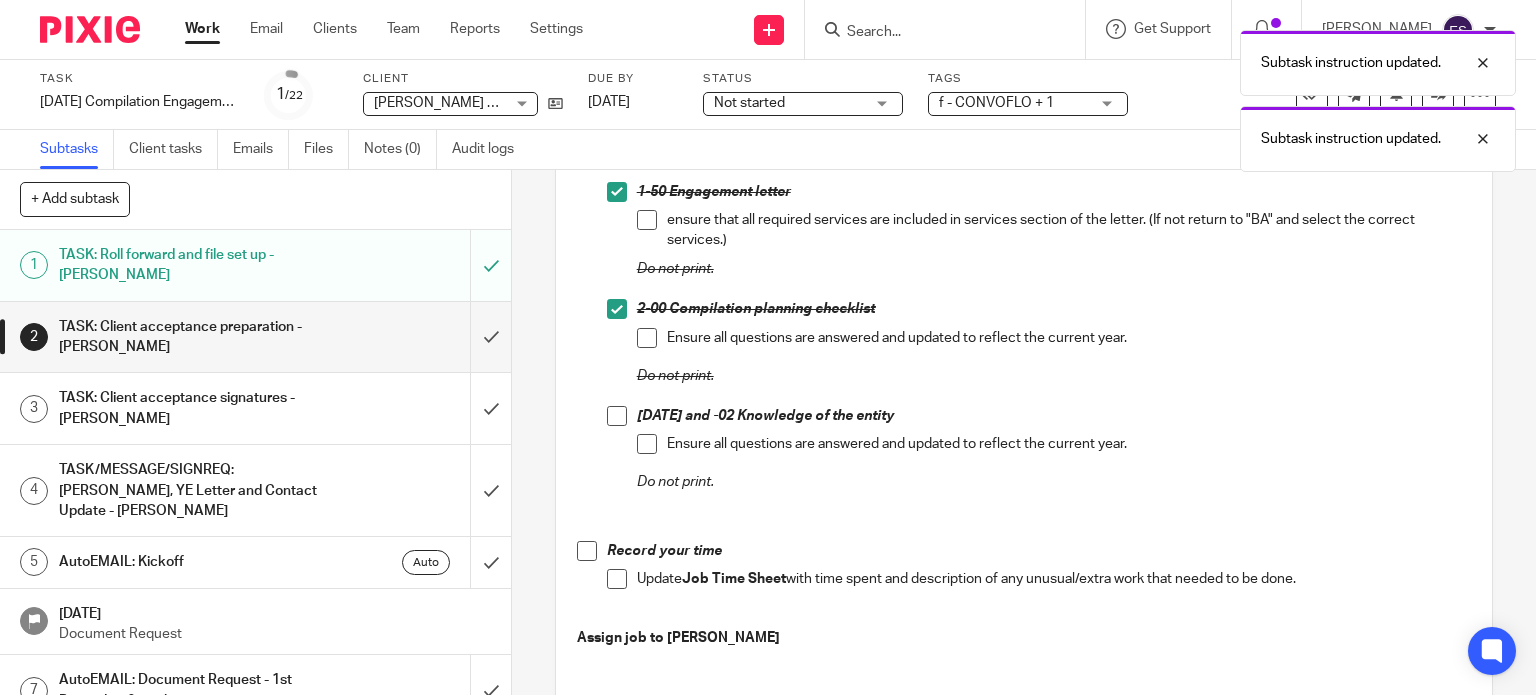 click at bounding box center [617, 416] 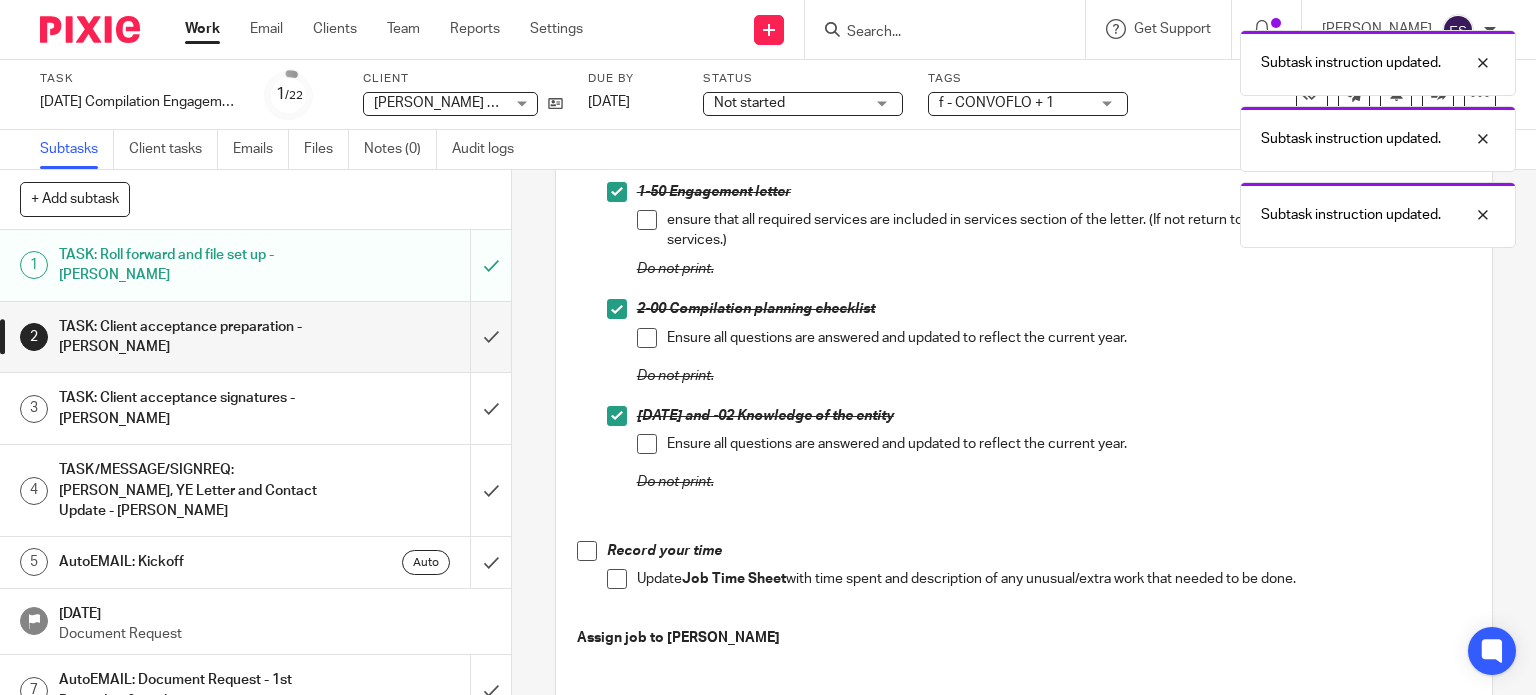 click at bounding box center [587, 551] 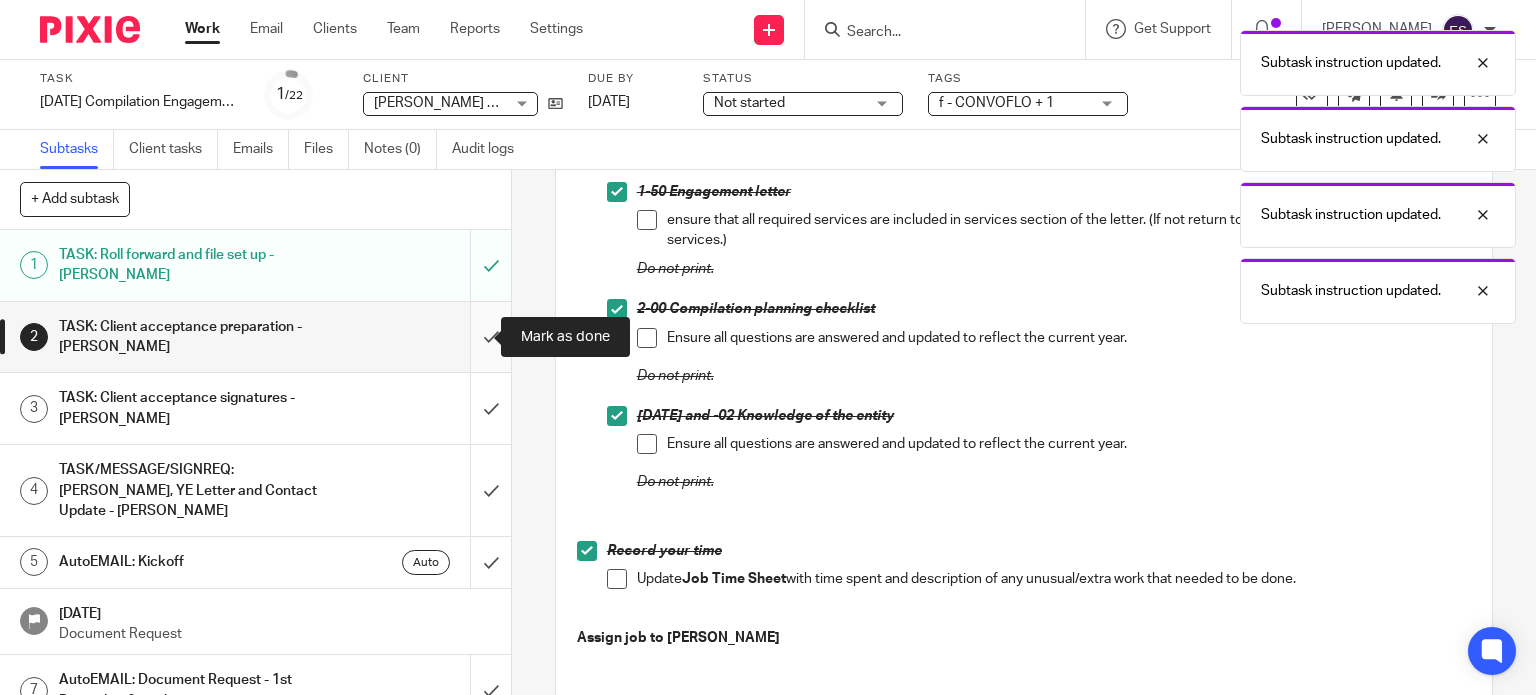 click at bounding box center (255, 337) 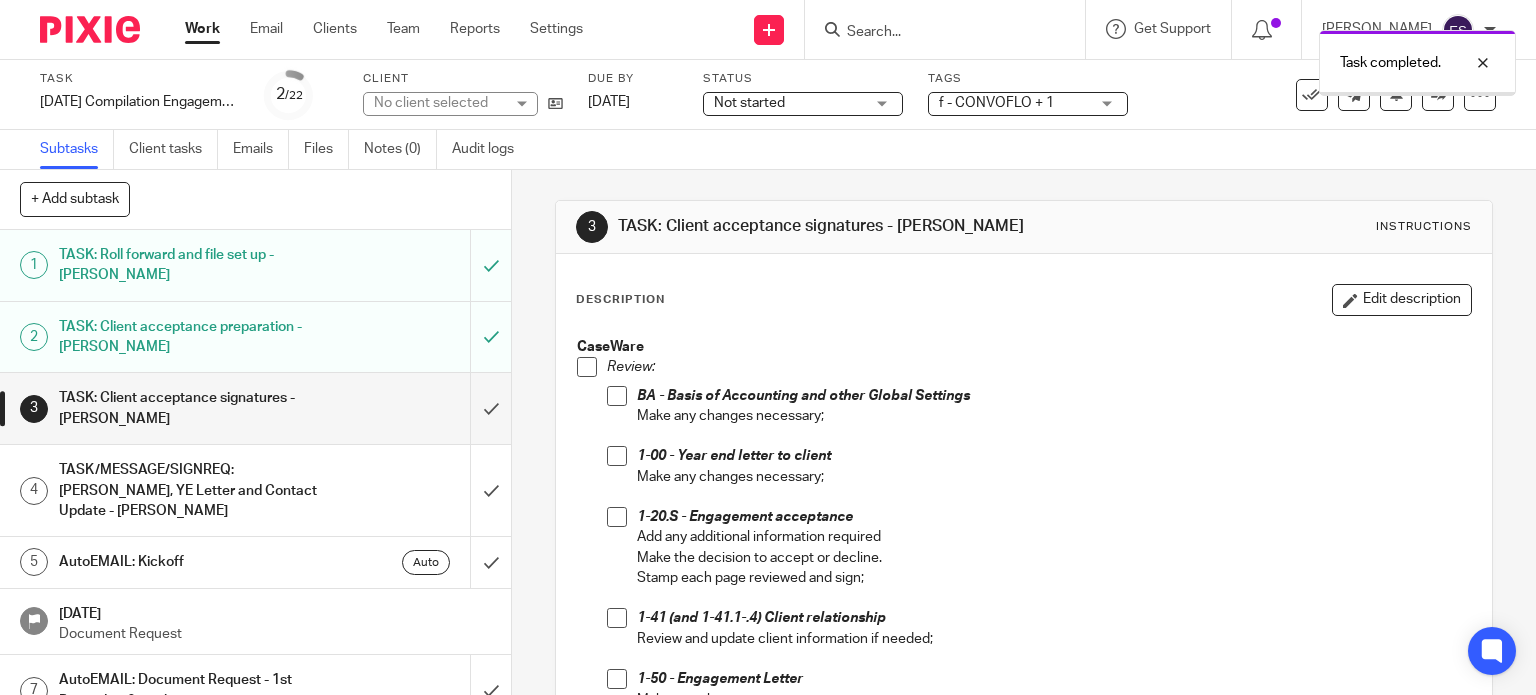 scroll, scrollTop: 0, scrollLeft: 0, axis: both 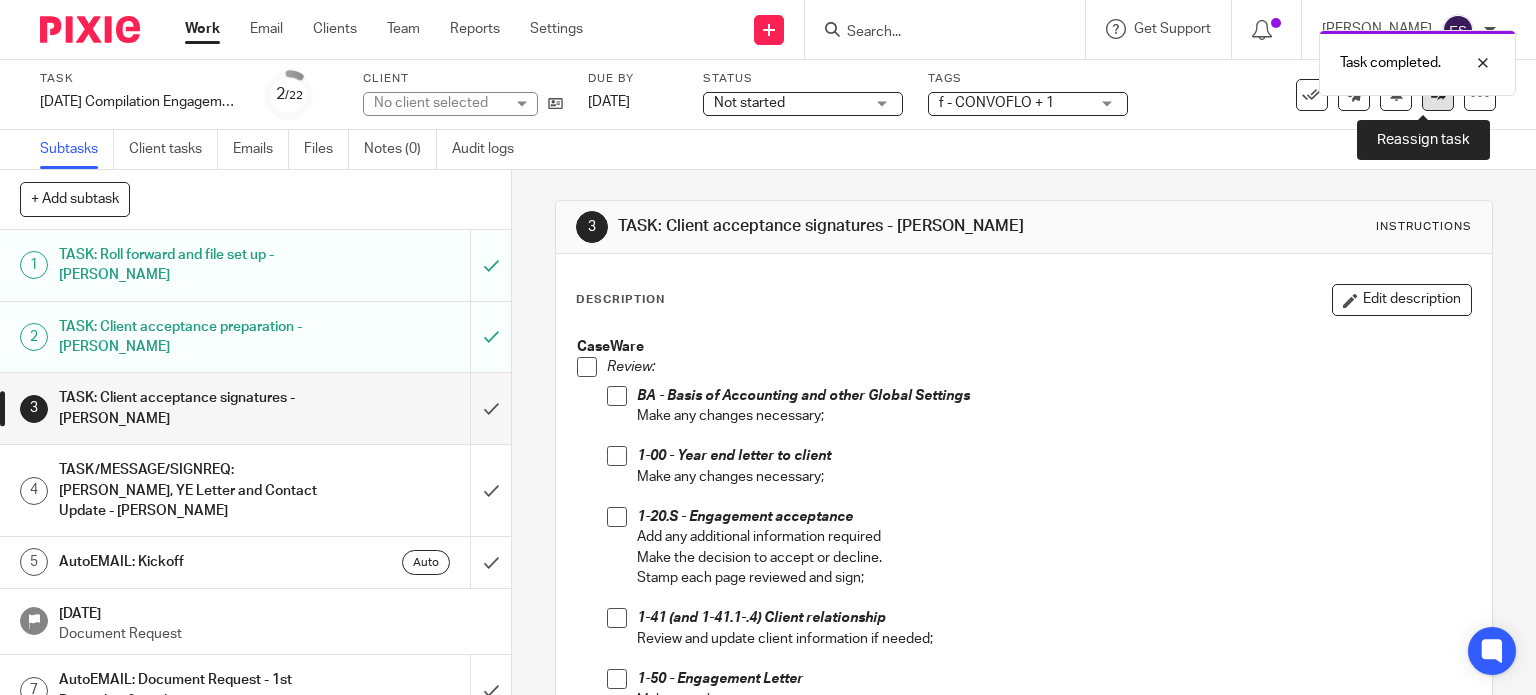 click at bounding box center (1438, 94) 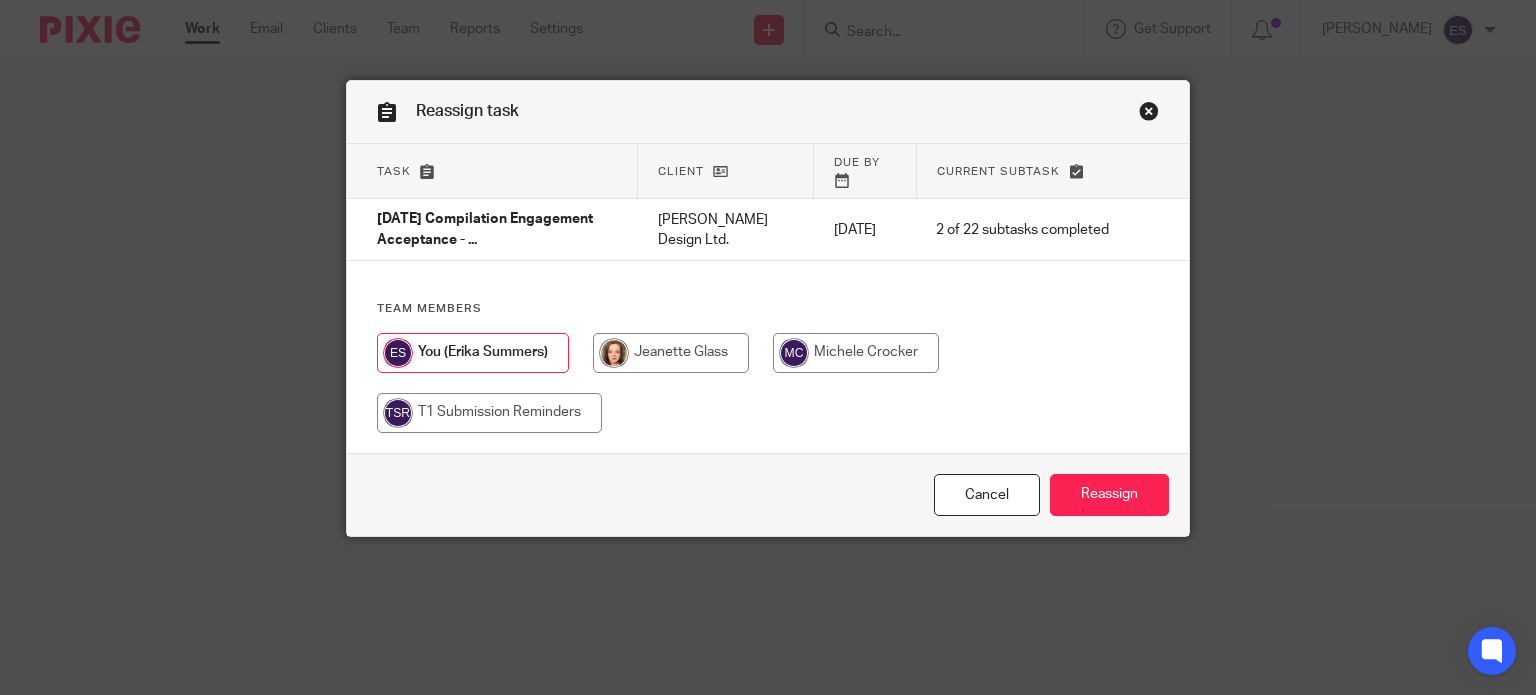 scroll, scrollTop: 0, scrollLeft: 0, axis: both 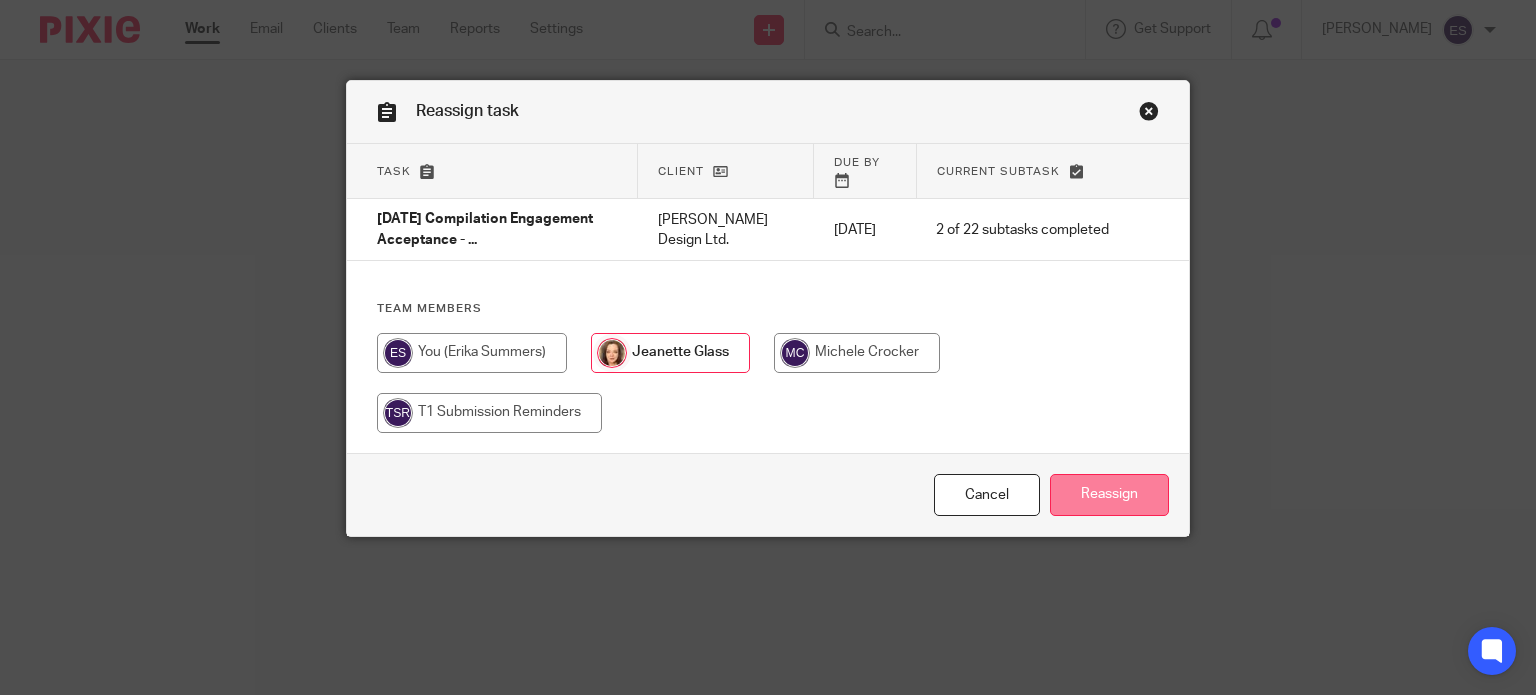 click on "Reassign" at bounding box center [1109, 495] 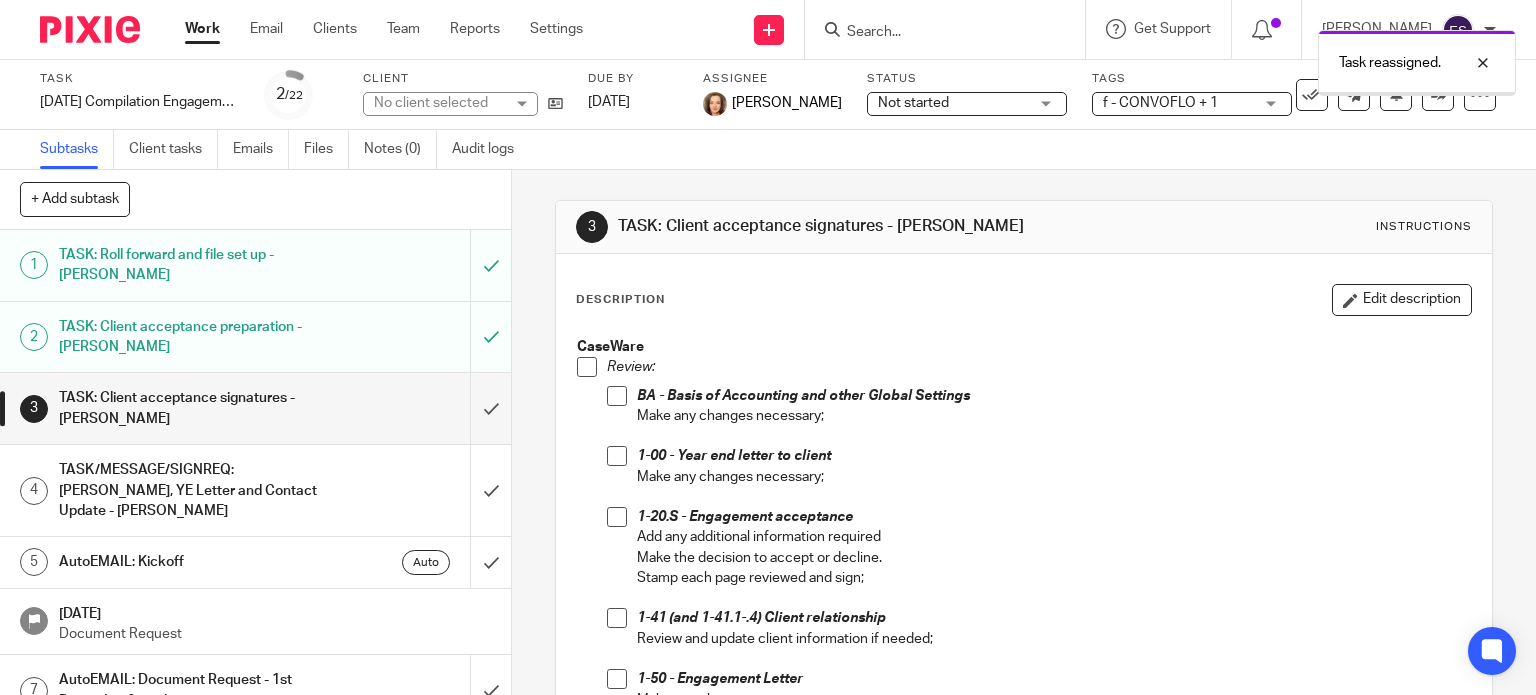 scroll, scrollTop: 0, scrollLeft: 0, axis: both 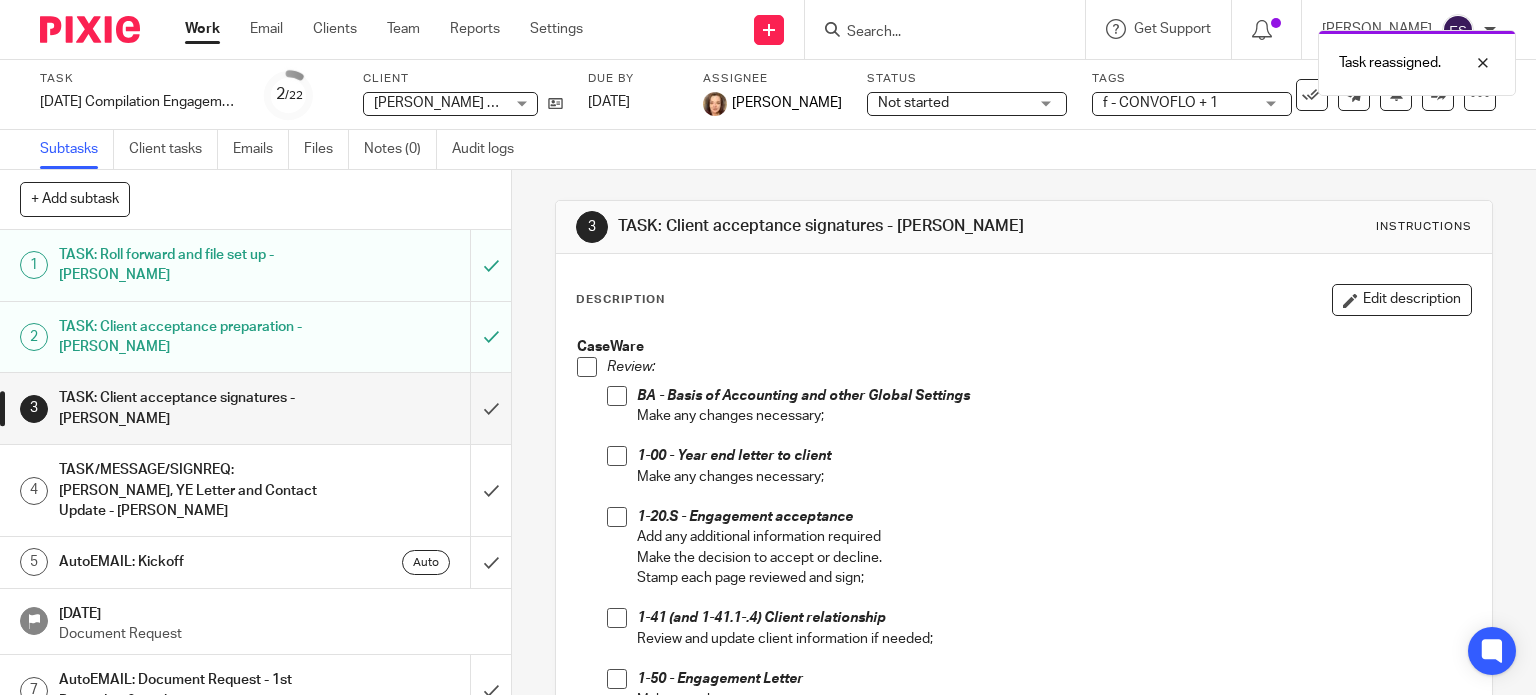 click on "Work" at bounding box center (202, 29) 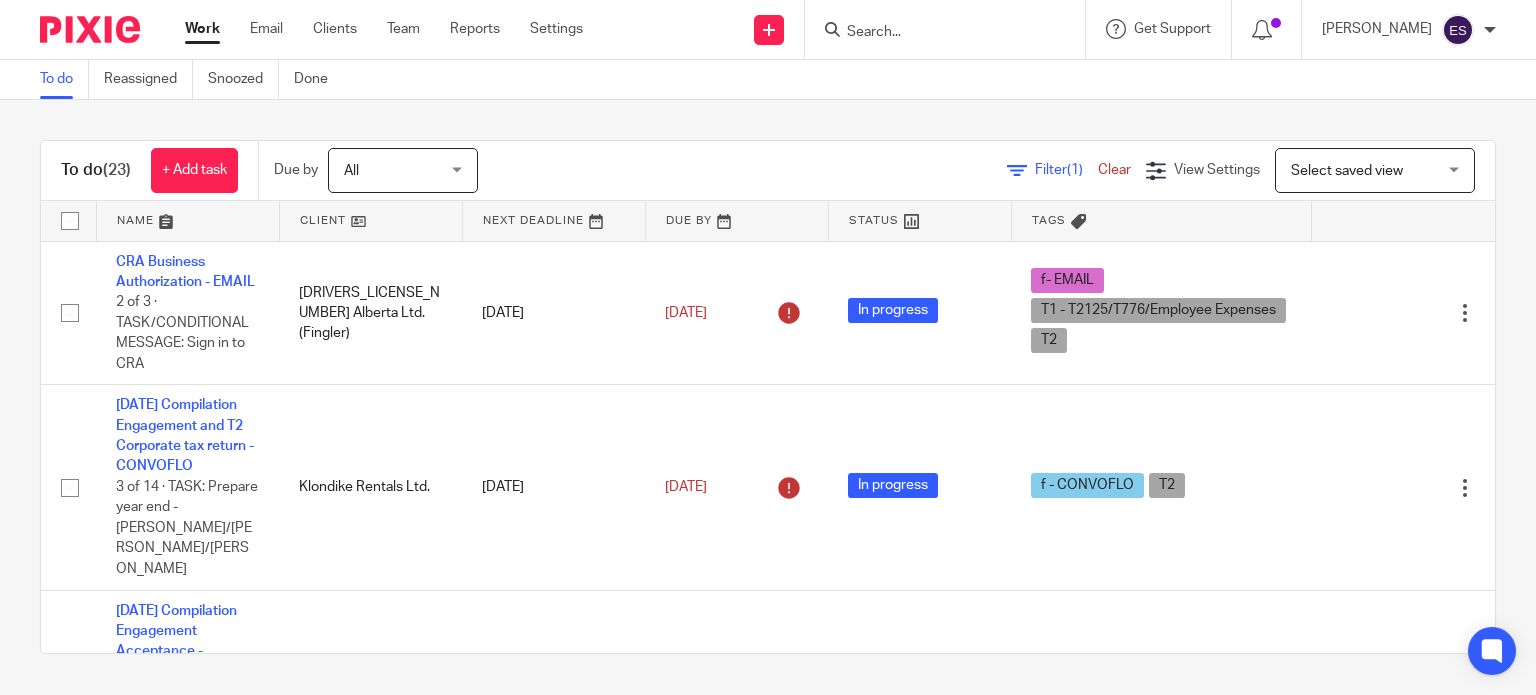 scroll, scrollTop: 0, scrollLeft: 0, axis: both 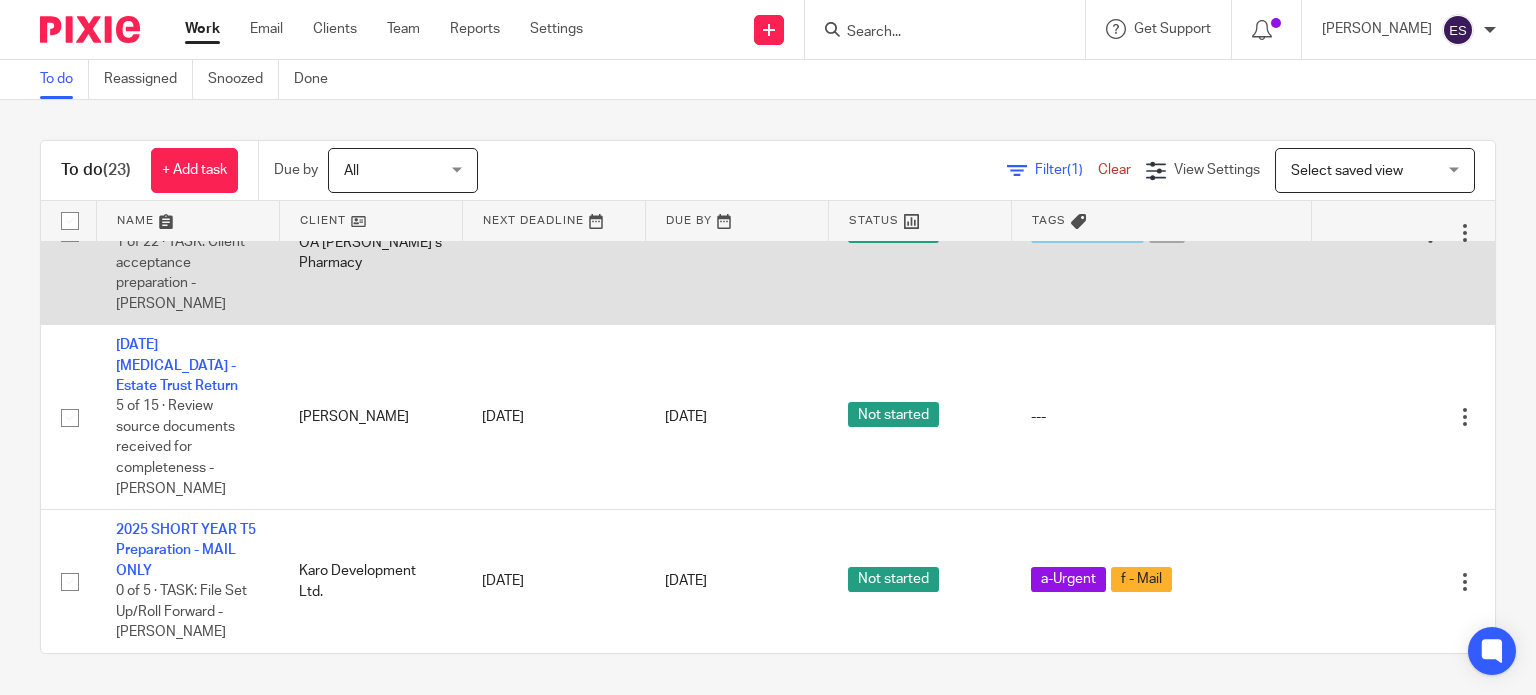 click on "[DATE] Compilation Engagement Acceptance - CONVOFLO" at bounding box center (176, 191) 